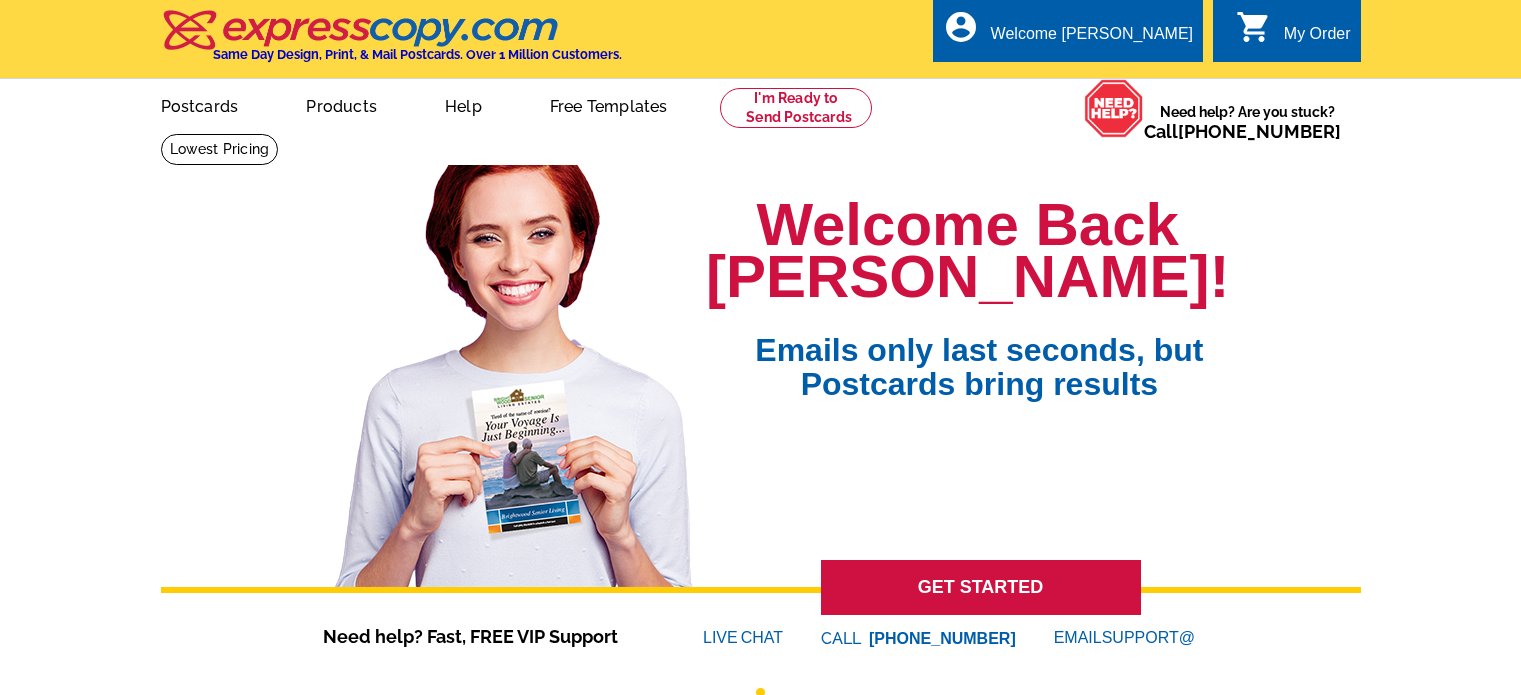 scroll, scrollTop: 0, scrollLeft: 0, axis: both 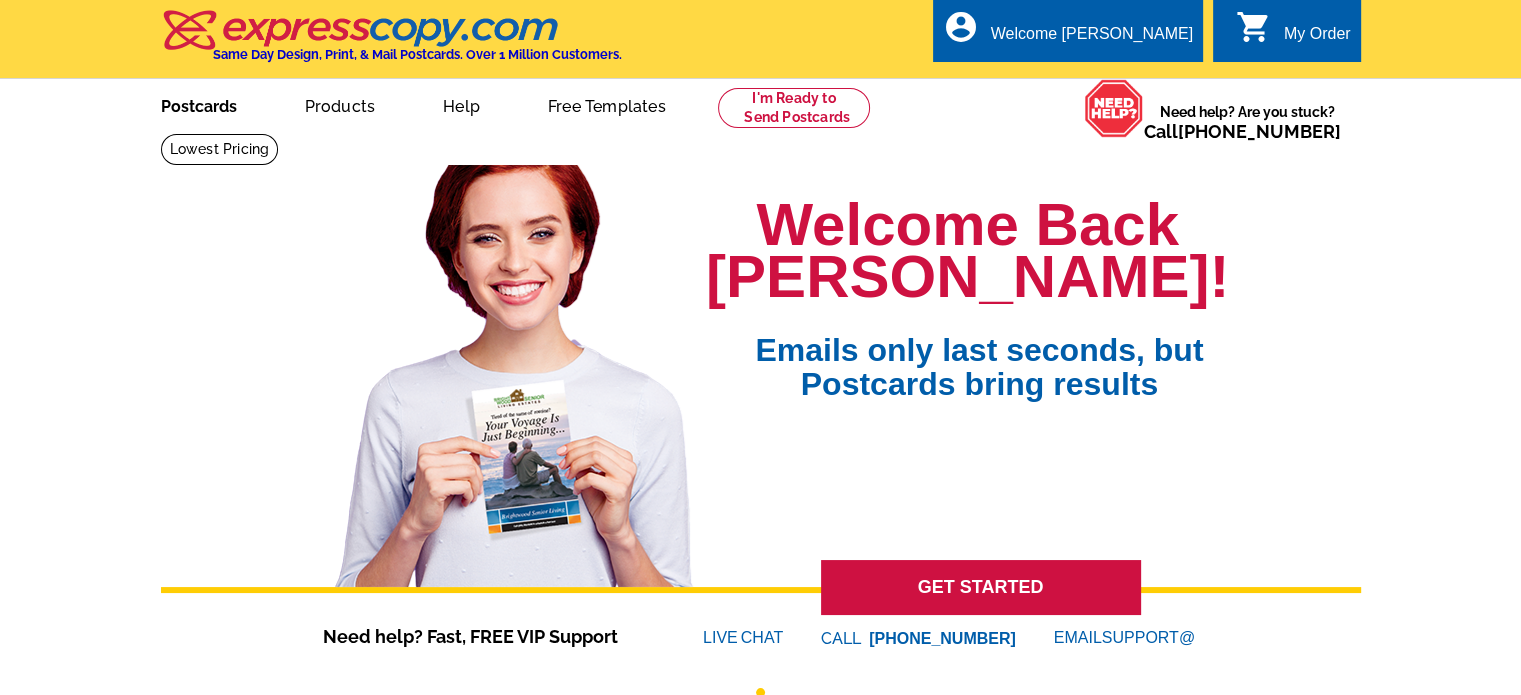 click on "Postcards" at bounding box center (199, 104) 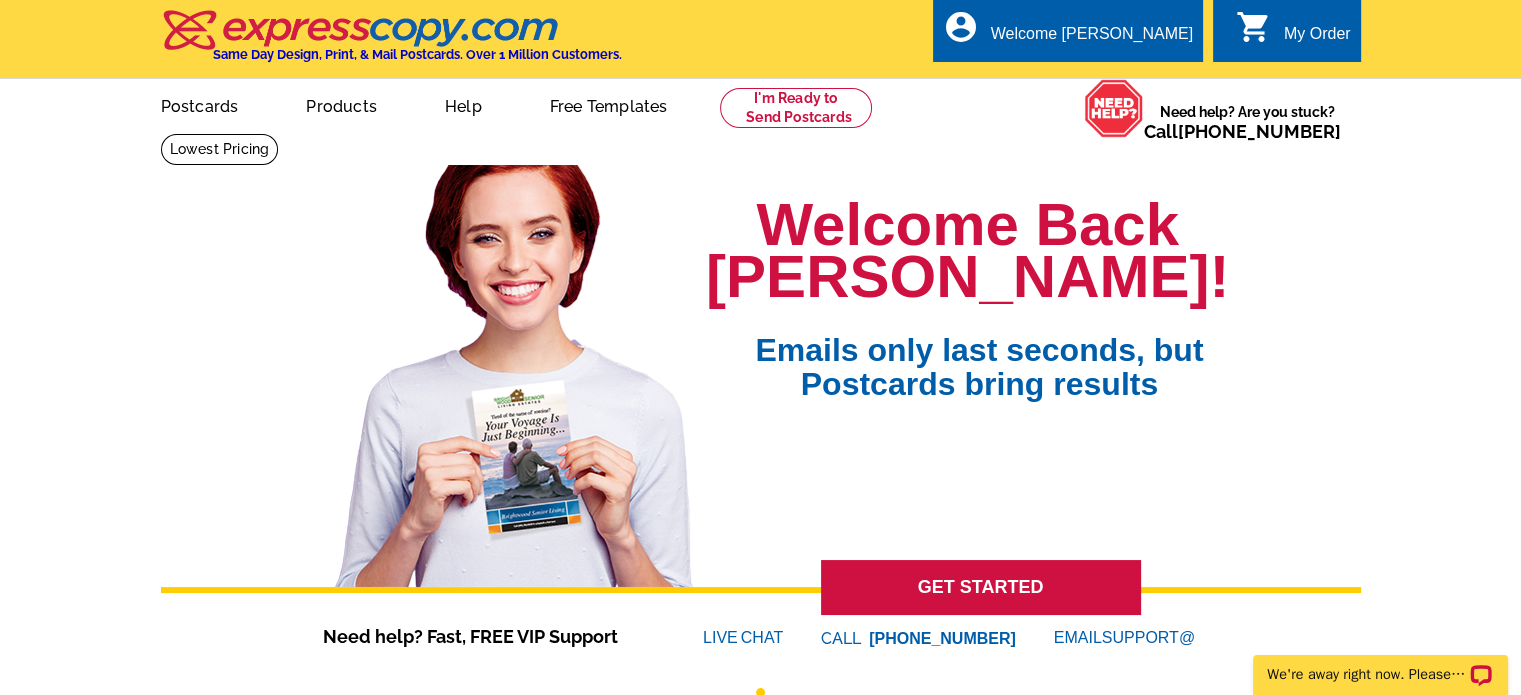 scroll, scrollTop: 0, scrollLeft: 0, axis: both 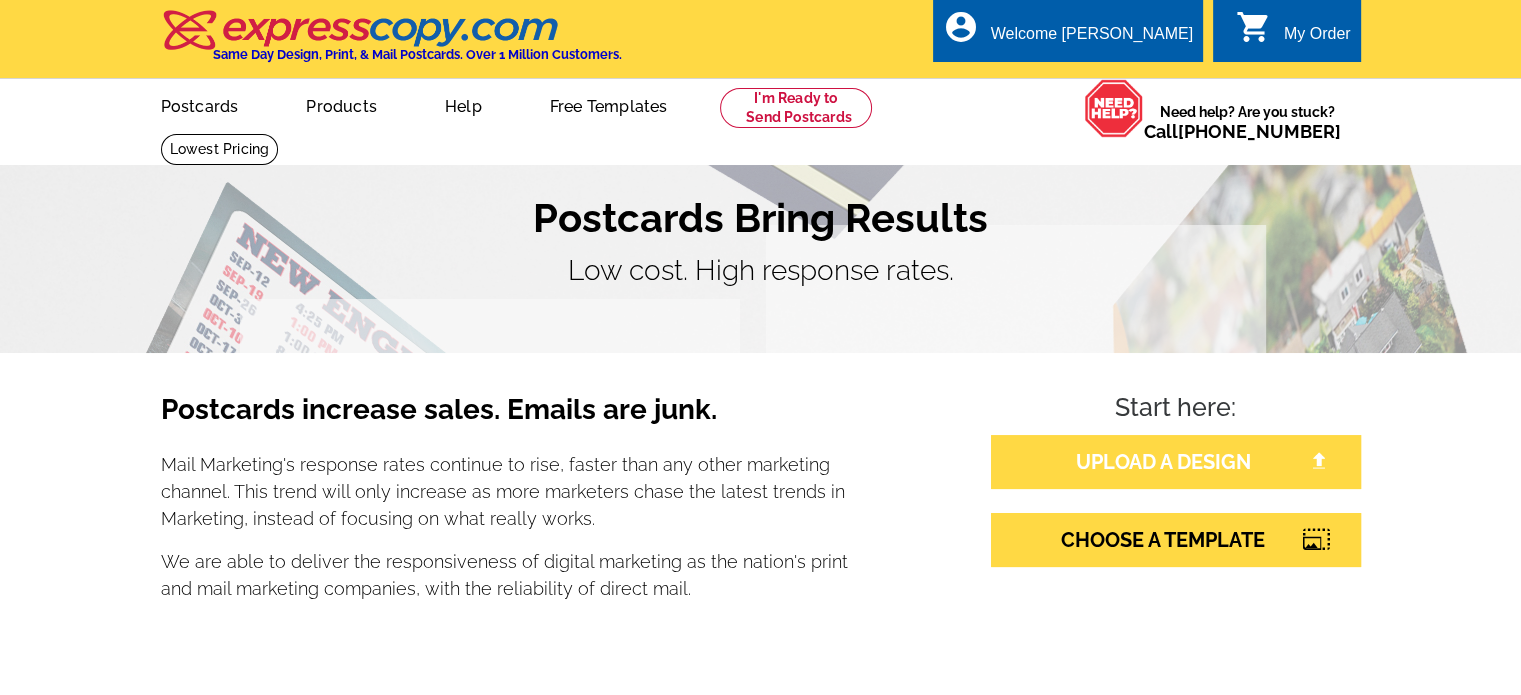 click on "UPLOAD A DESIGN" at bounding box center (1176, 462) 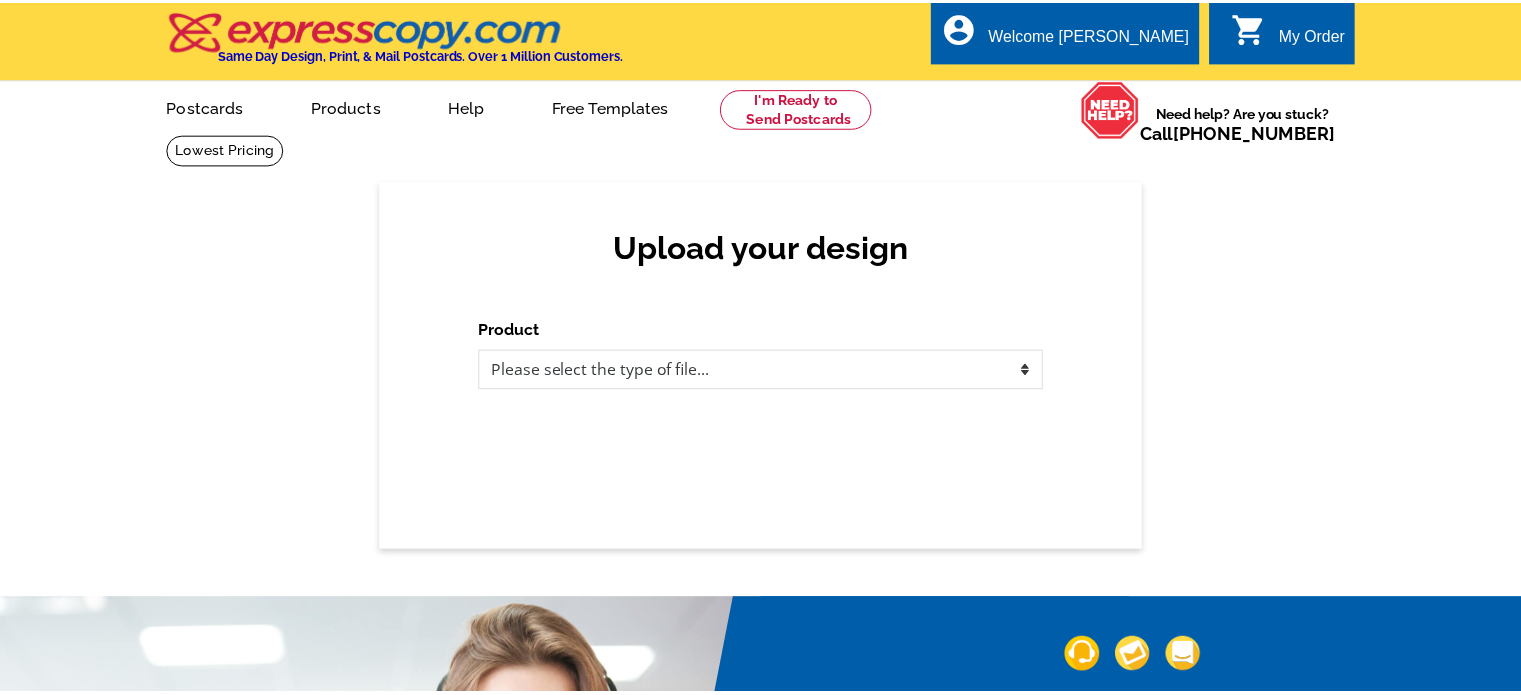 scroll, scrollTop: 0, scrollLeft: 0, axis: both 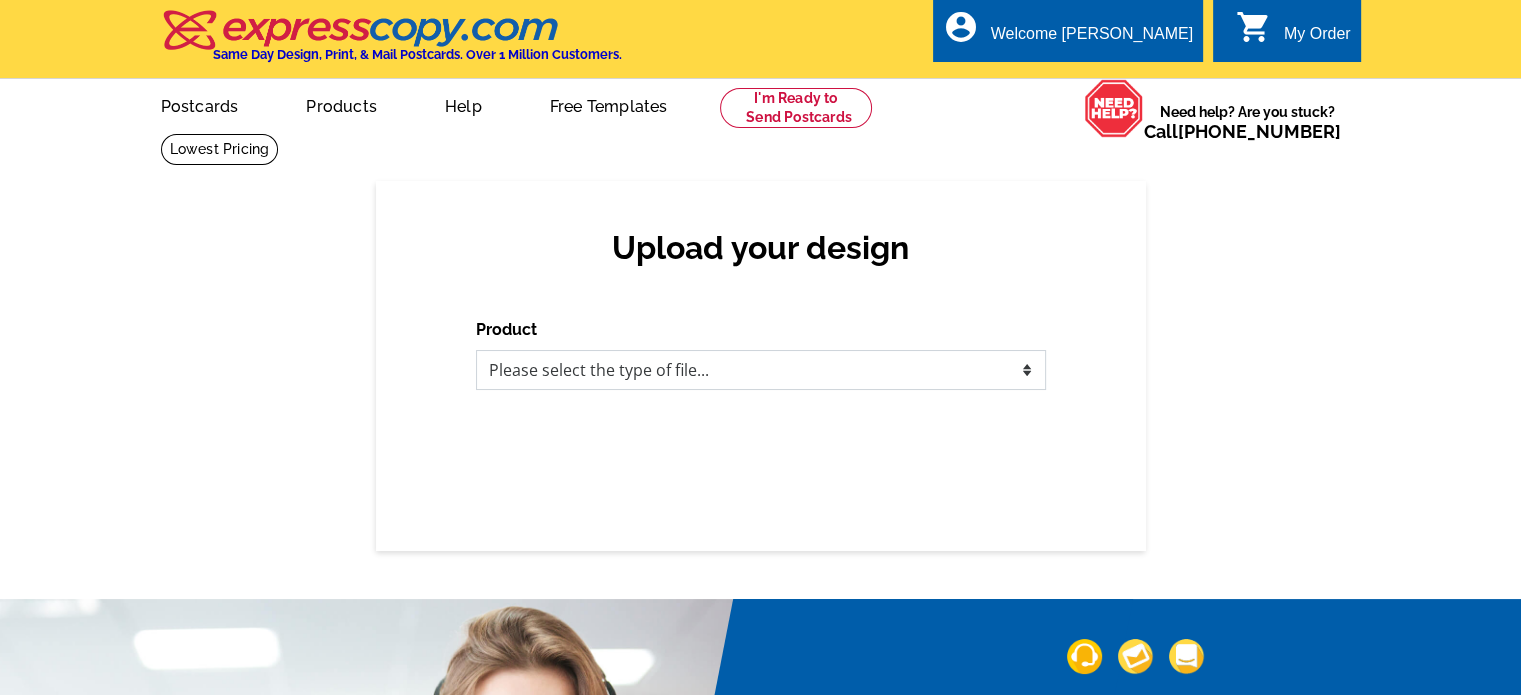 click on "Please select the type of file...
Postcards
Business Cards
Letters and flyers
Greeting Cards
Door Hangers" at bounding box center [761, 370] 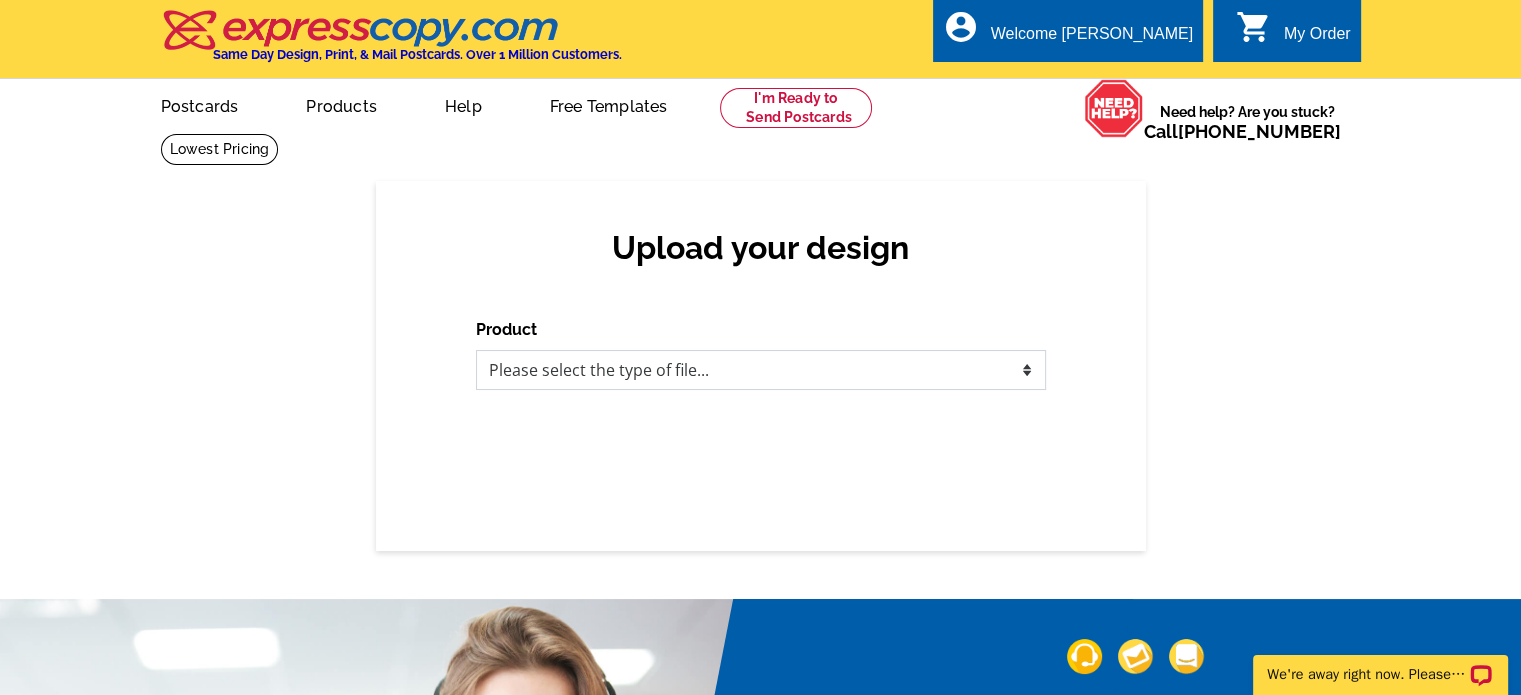 scroll, scrollTop: 0, scrollLeft: 0, axis: both 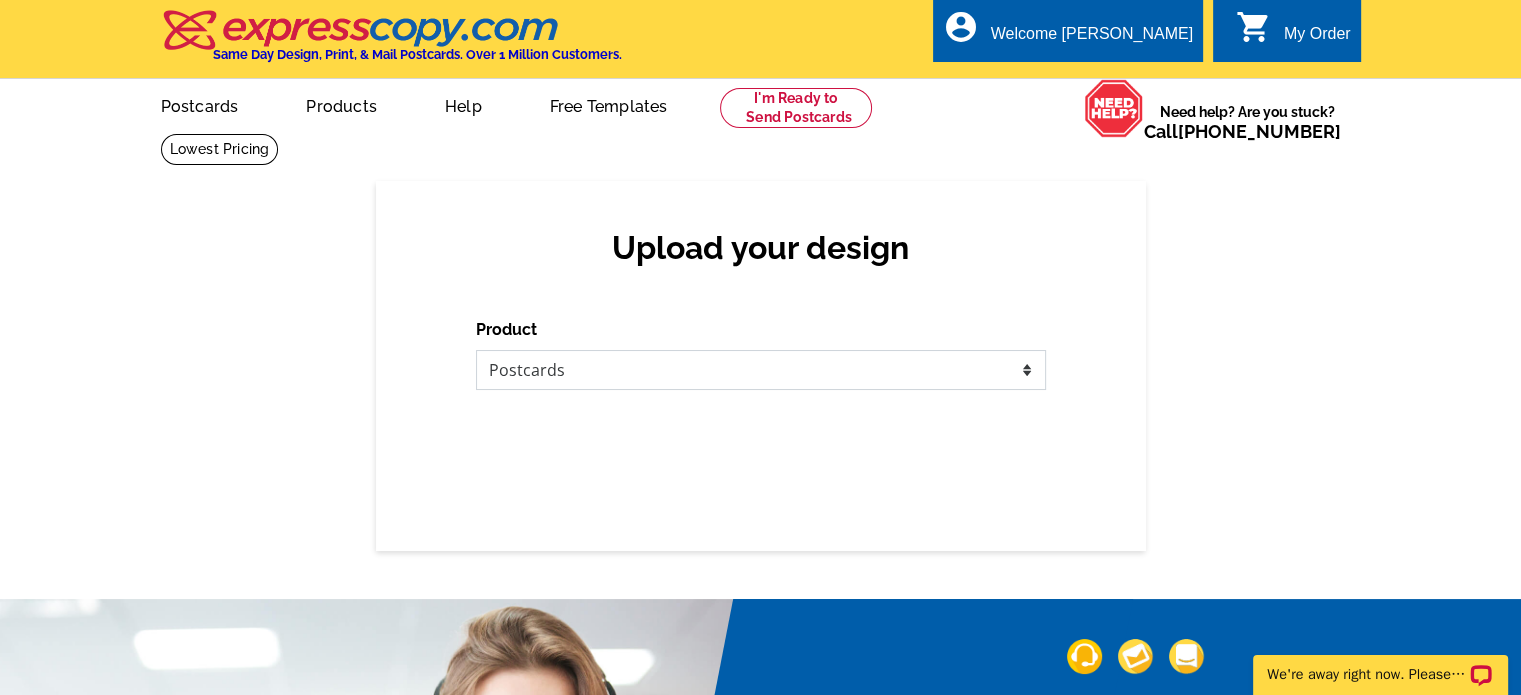 click on "Please select the type of file...
Postcards
Business Cards
Letters and flyers
Greeting Cards
Door Hangers" at bounding box center [761, 370] 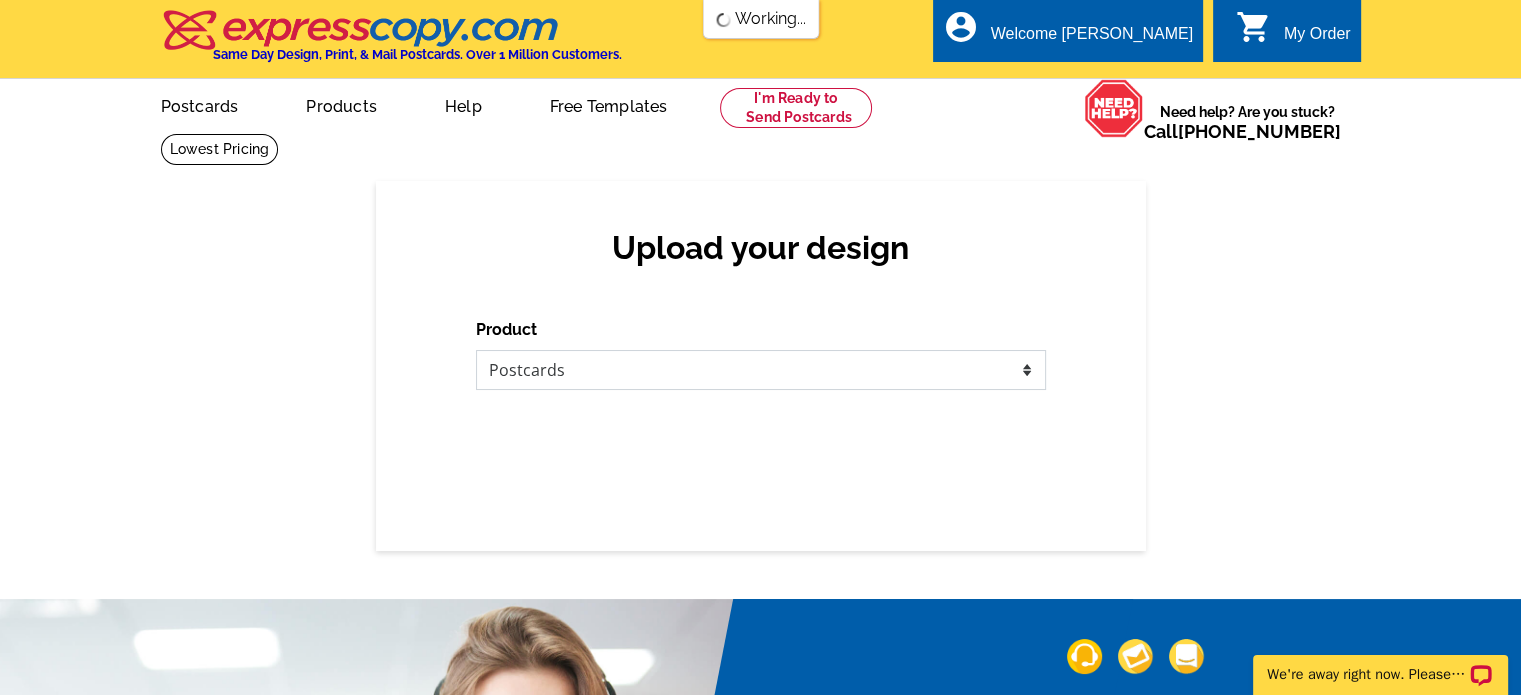 scroll, scrollTop: 0, scrollLeft: 0, axis: both 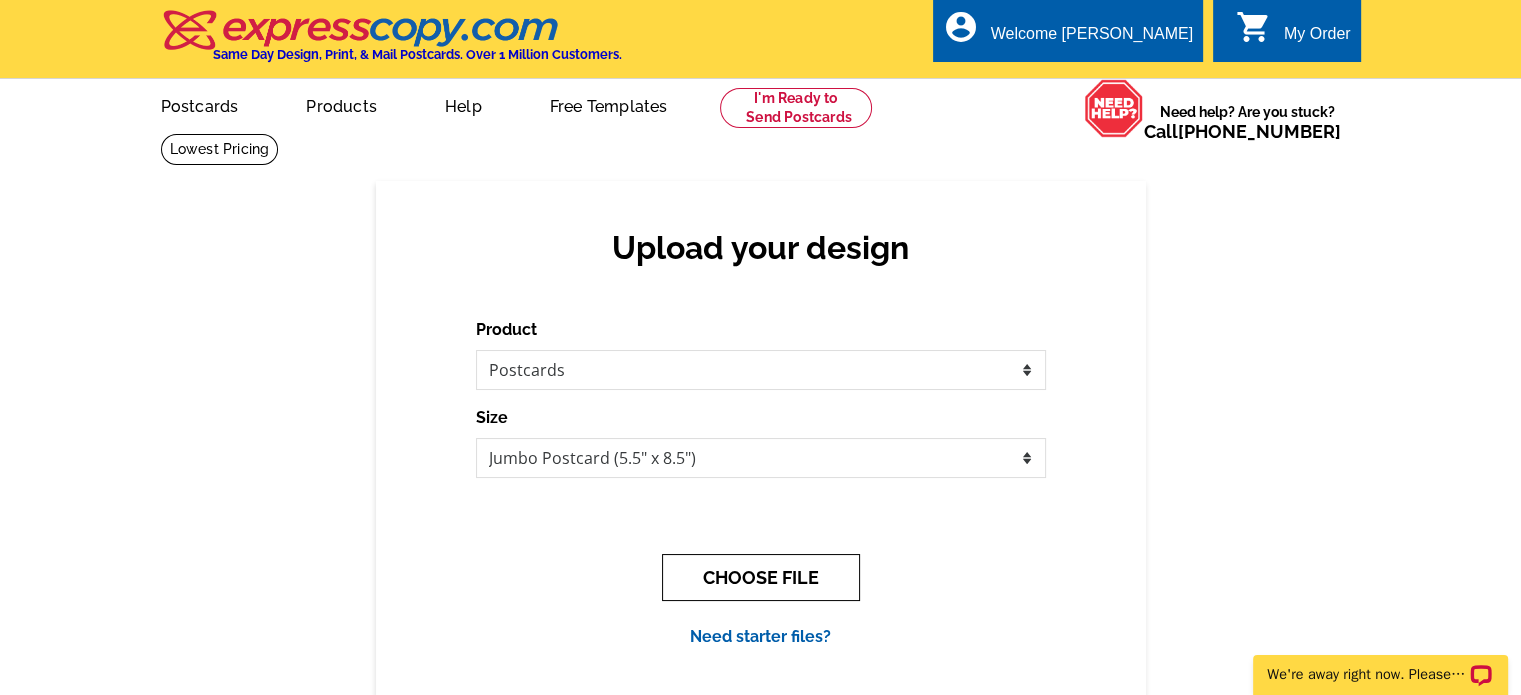 click on "CHOOSE FILE" at bounding box center (761, 577) 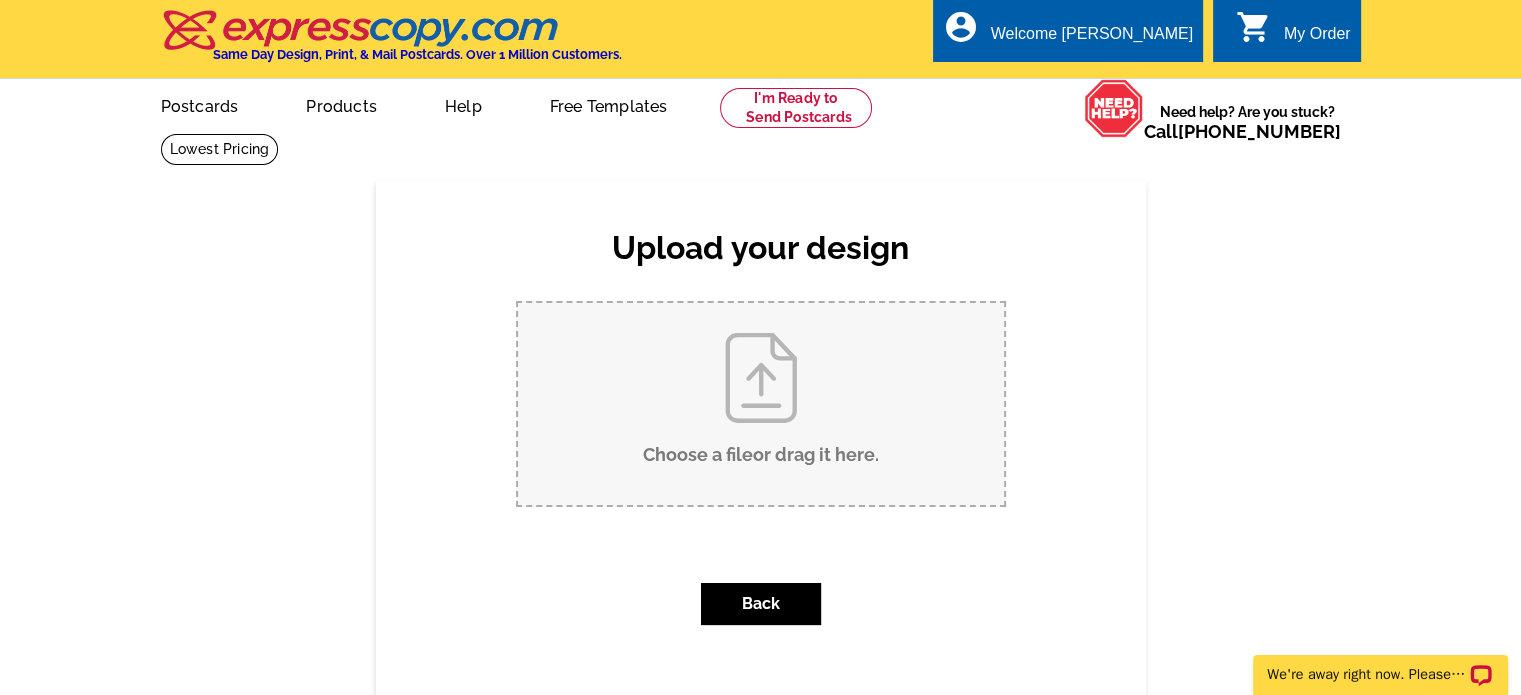 click on "Choose a file  or drag it here ." at bounding box center [761, 404] 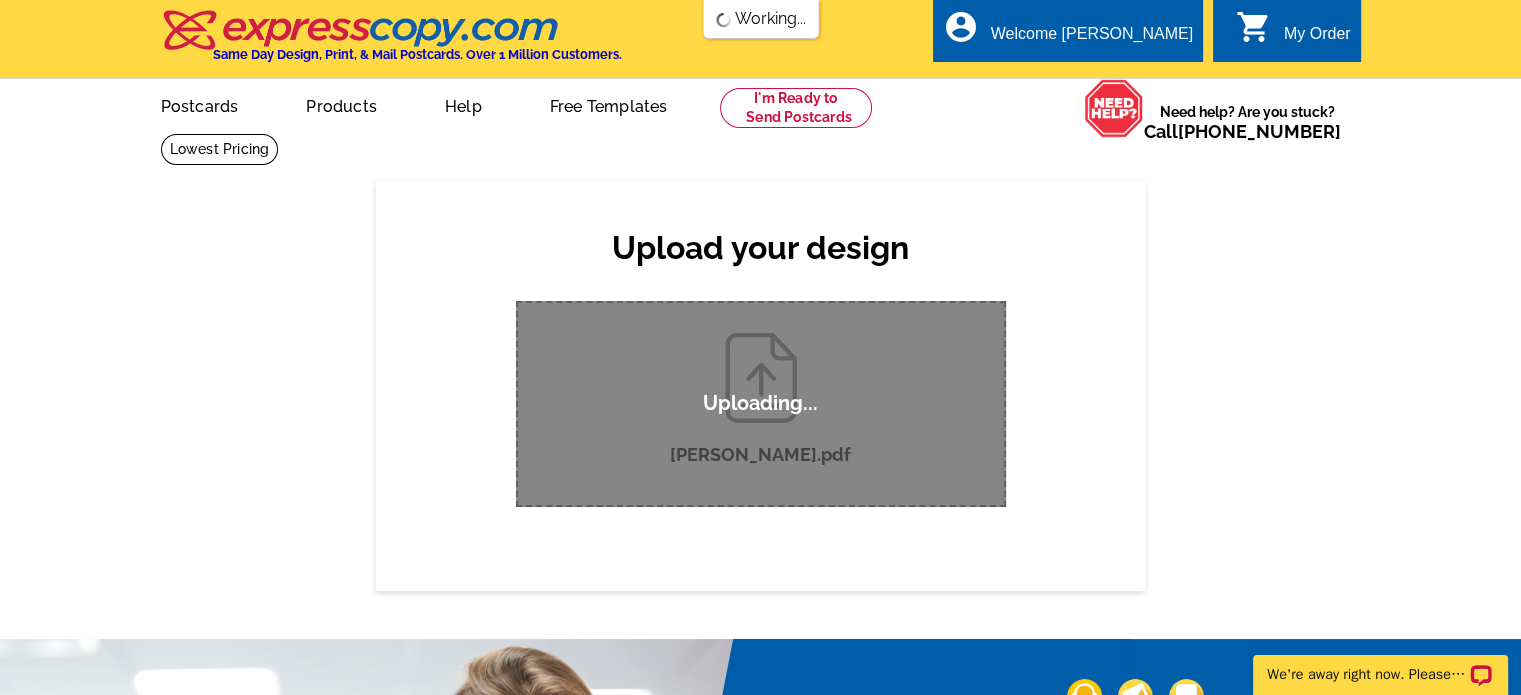 type 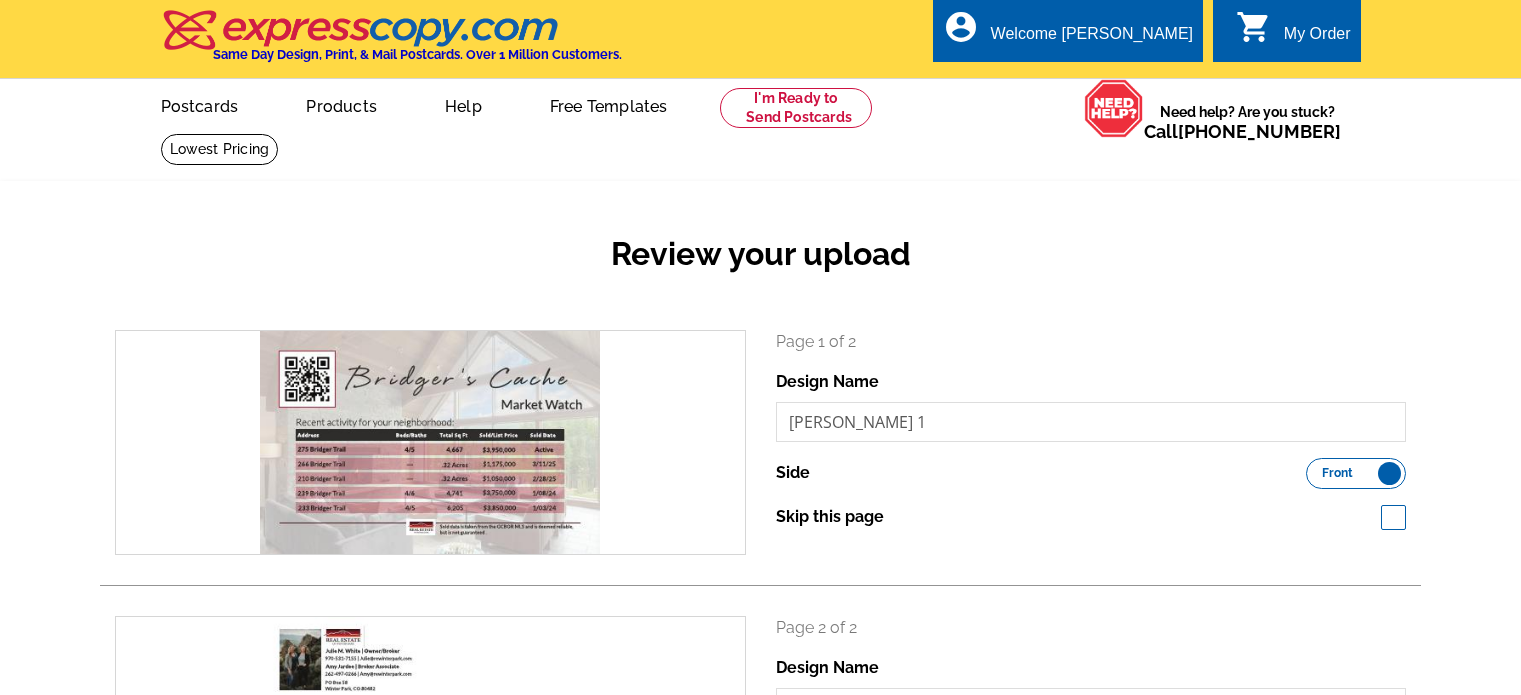 scroll, scrollTop: 0, scrollLeft: 0, axis: both 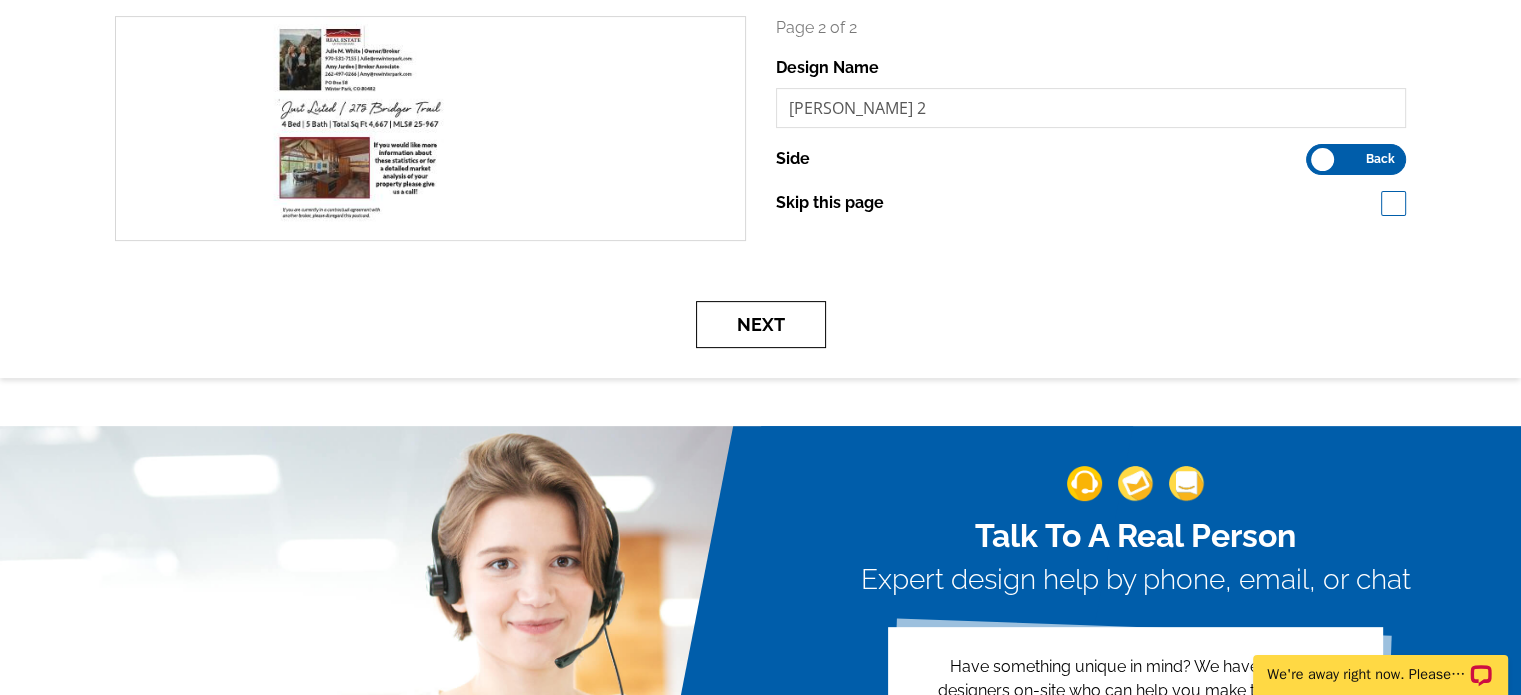 click on "Next" at bounding box center [761, 324] 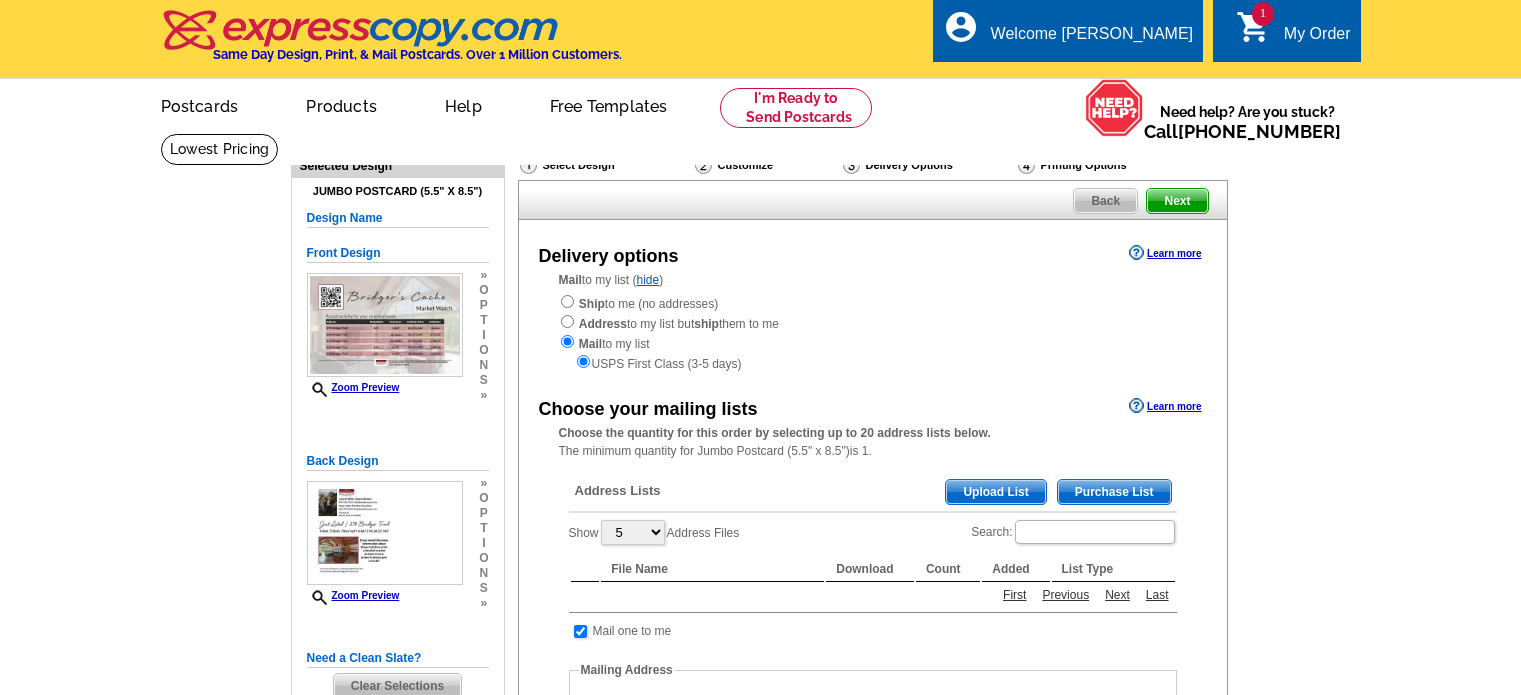 scroll, scrollTop: 0, scrollLeft: 0, axis: both 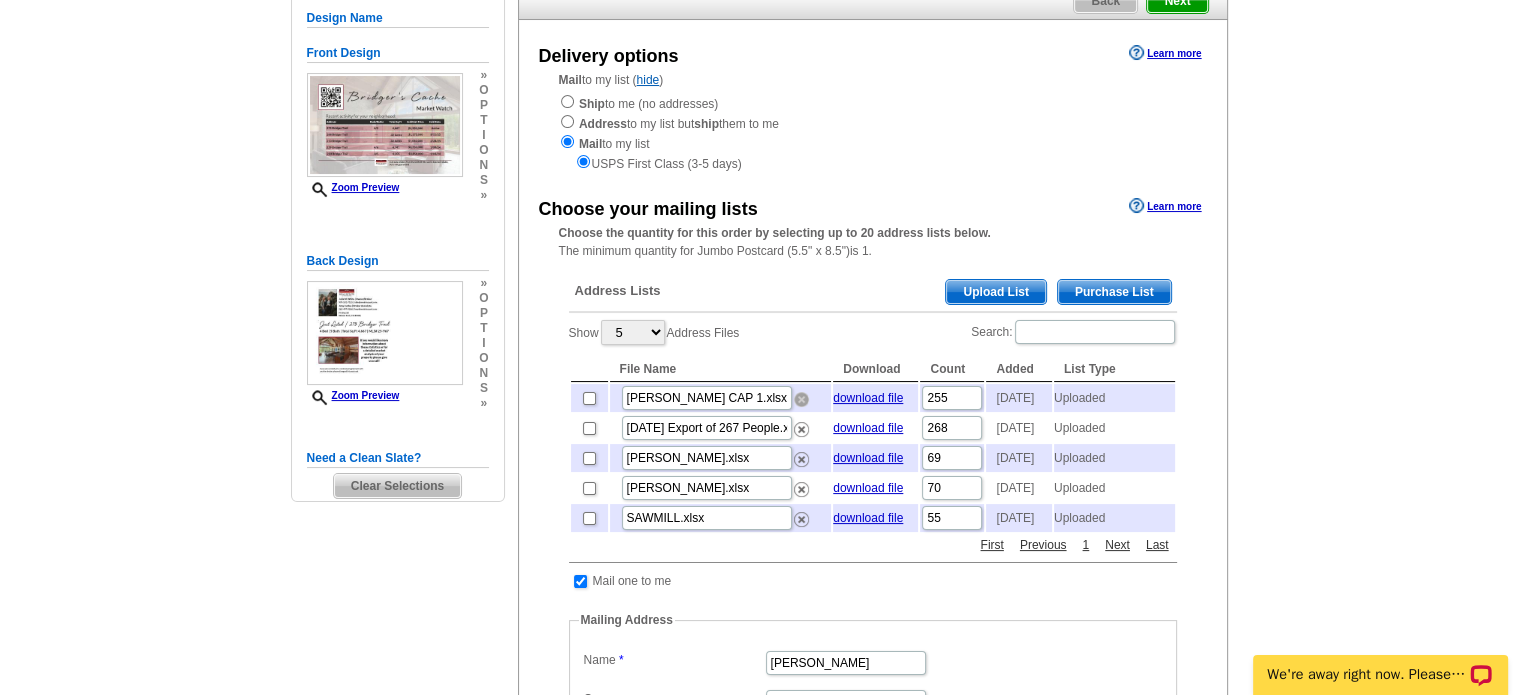 click at bounding box center [801, 399] 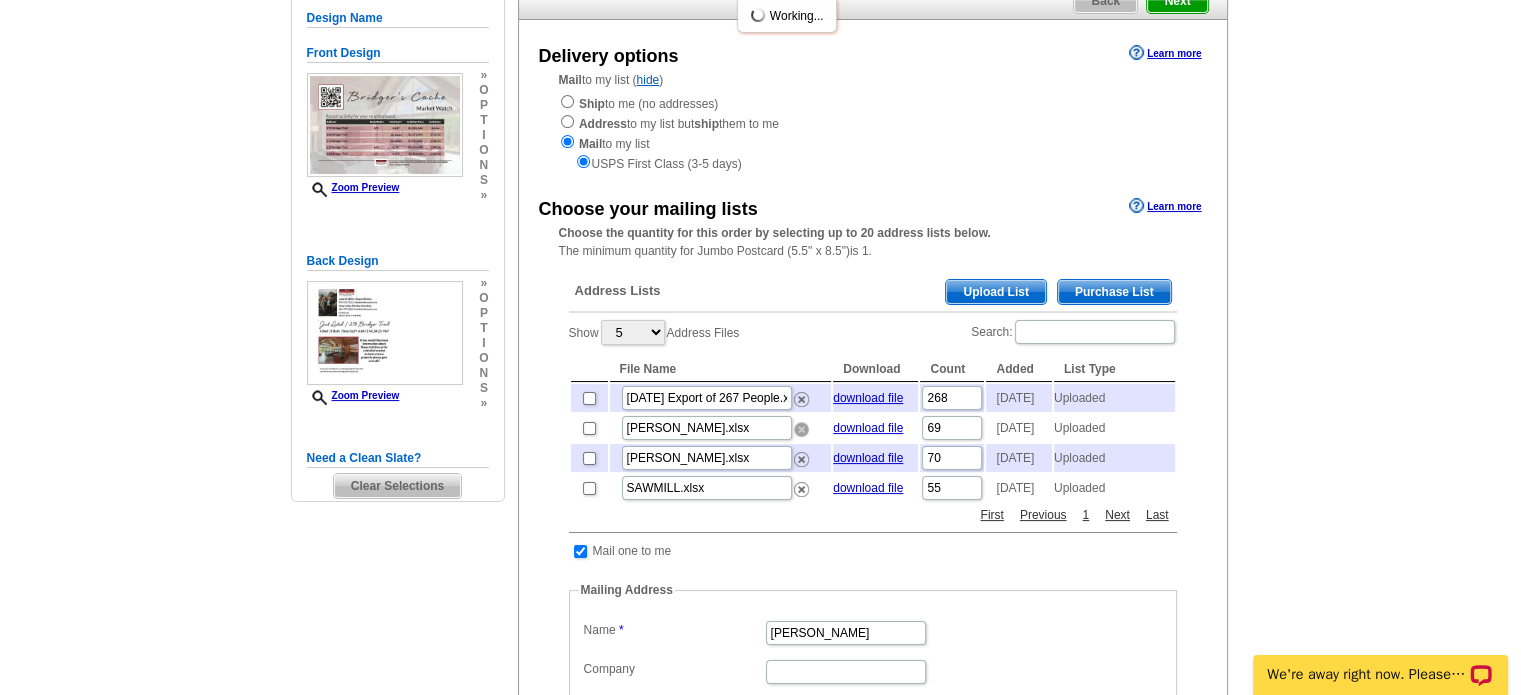 drag, startPoint x: 801, startPoint y: 447, endPoint x: 864, endPoint y: 72, distance: 380.2552 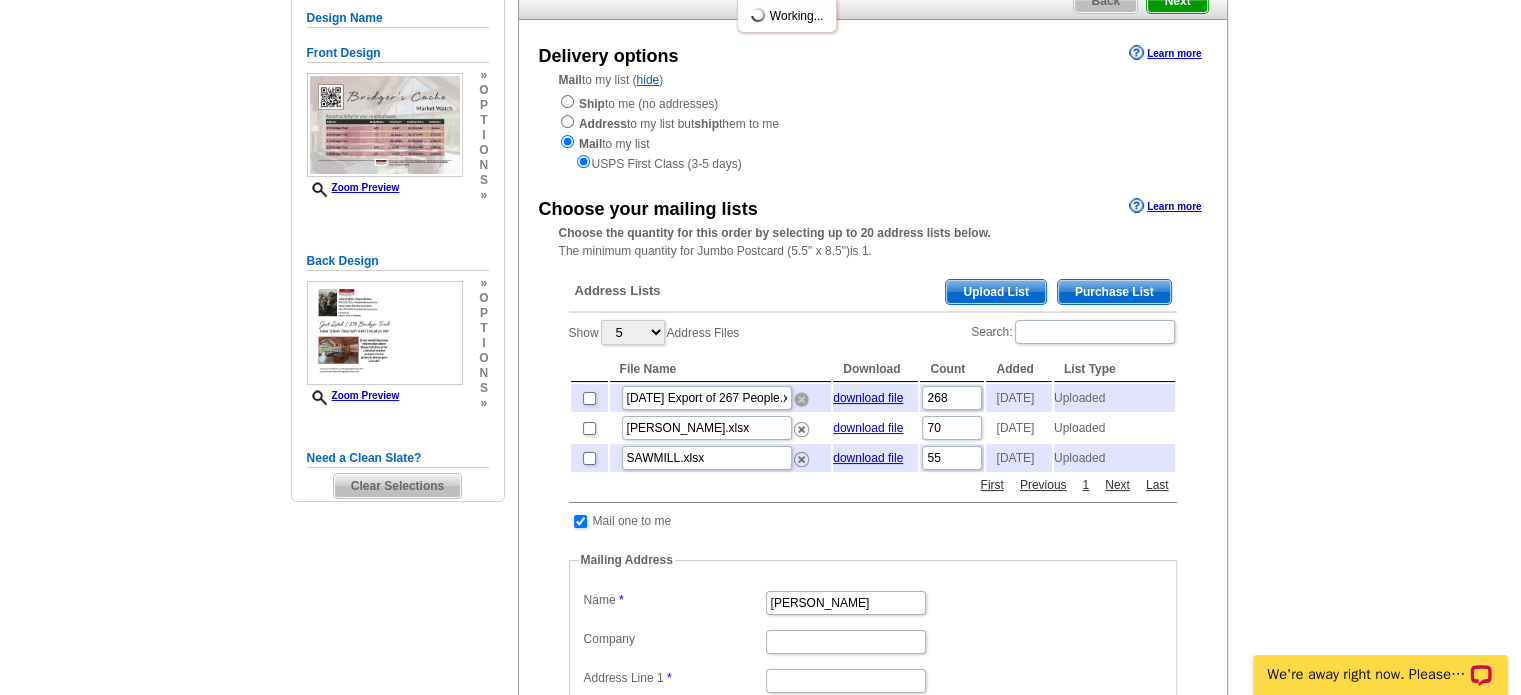 click at bounding box center [801, 399] 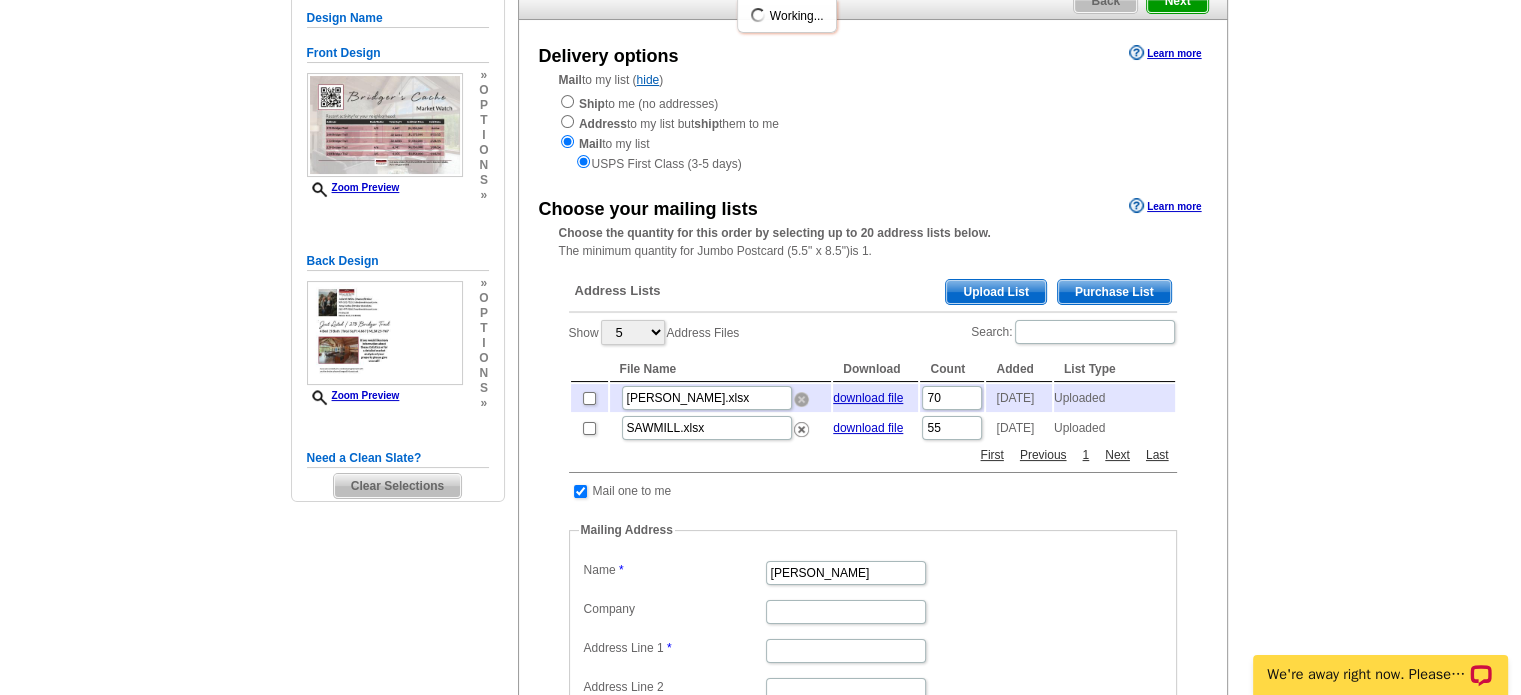 click at bounding box center [801, 399] 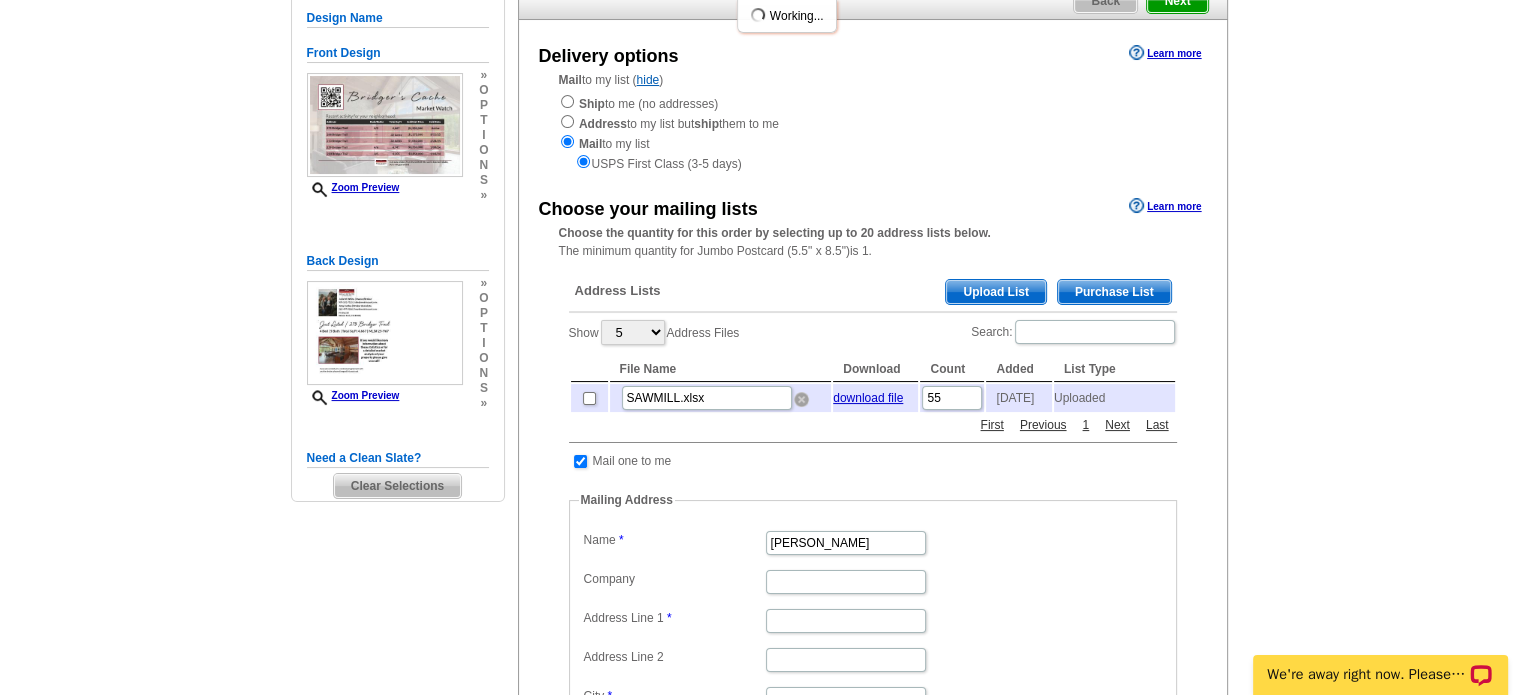 click at bounding box center [801, 399] 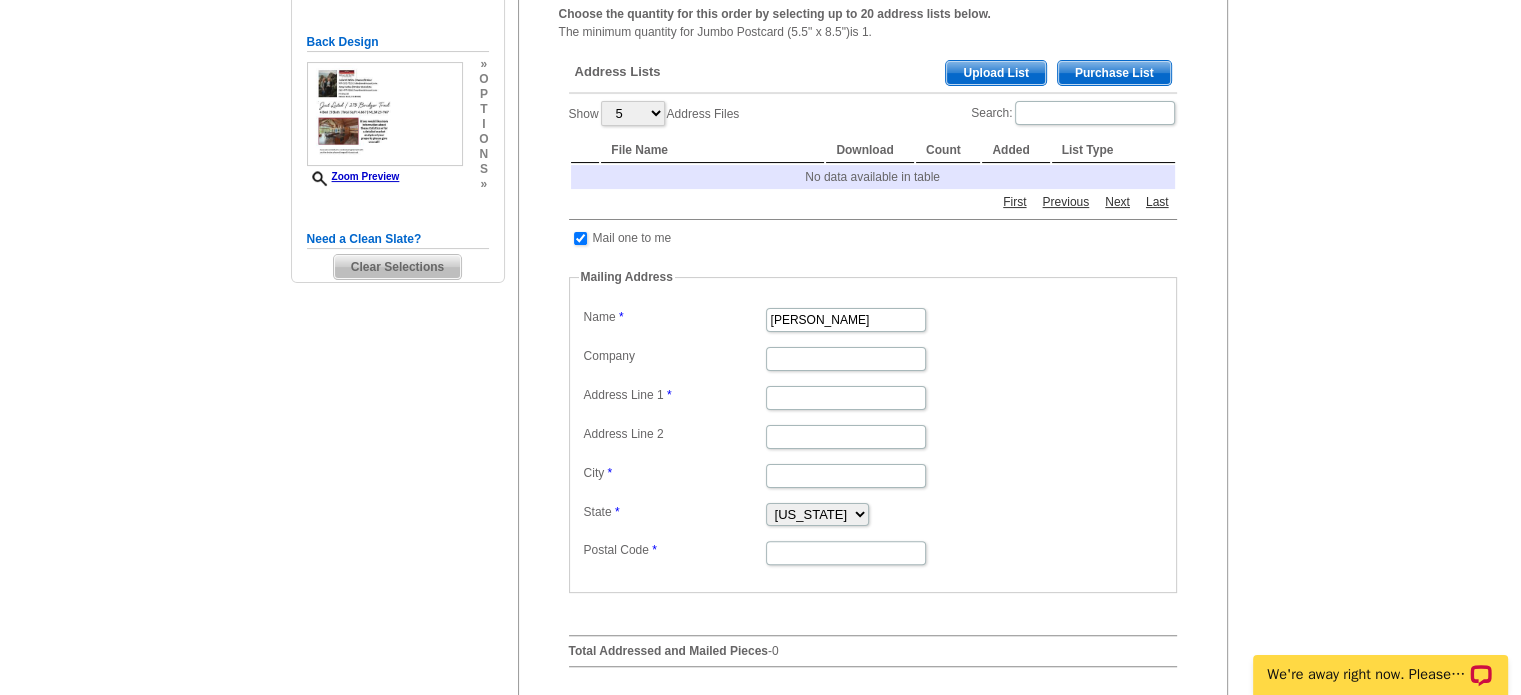 scroll, scrollTop: 300, scrollLeft: 0, axis: vertical 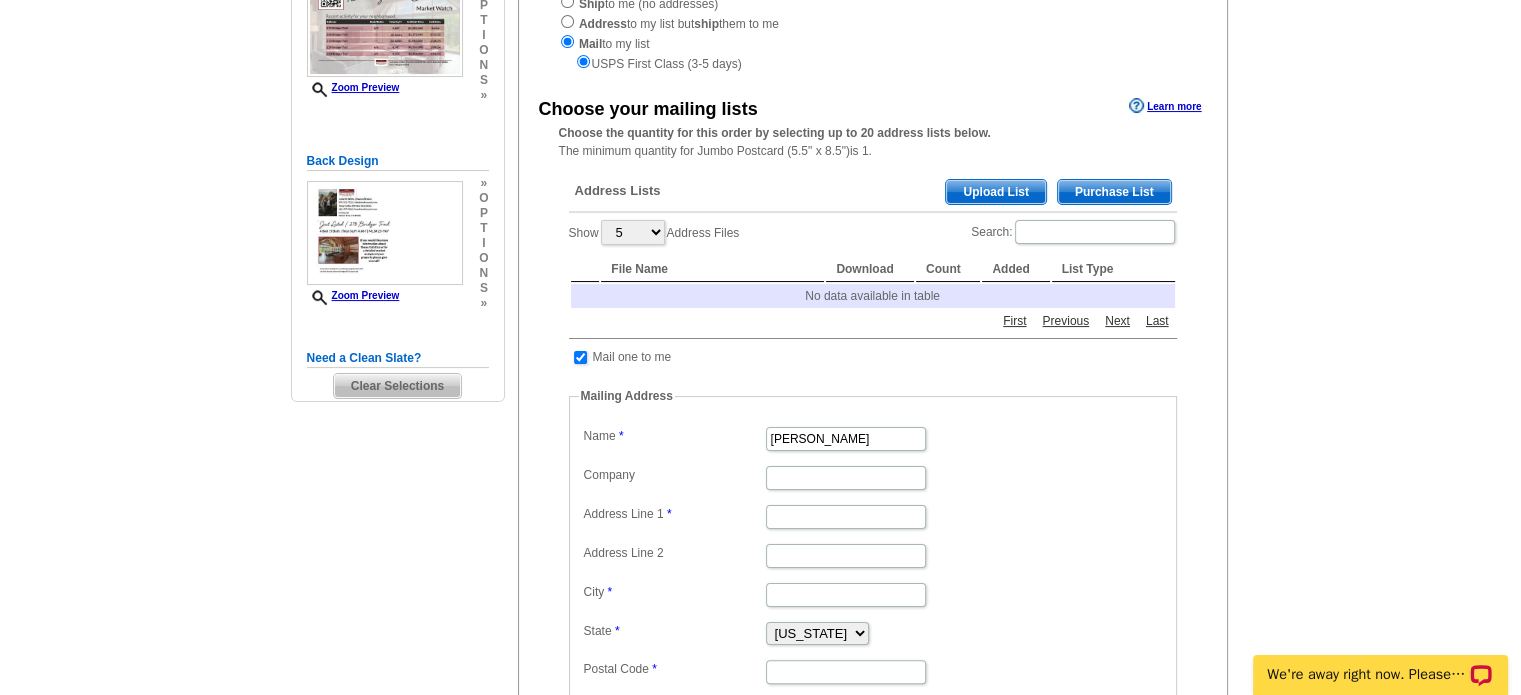 click on "Upload List" at bounding box center [995, 192] 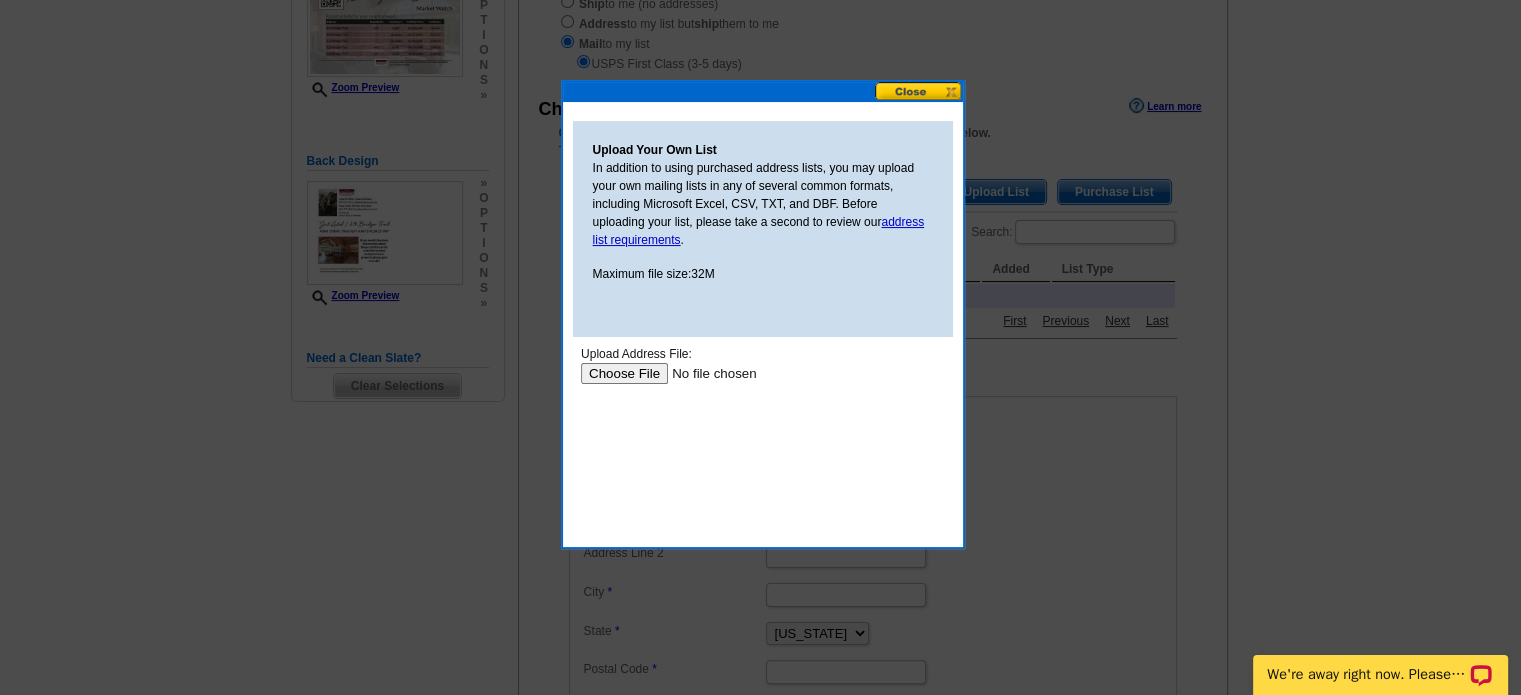scroll, scrollTop: 0, scrollLeft: 0, axis: both 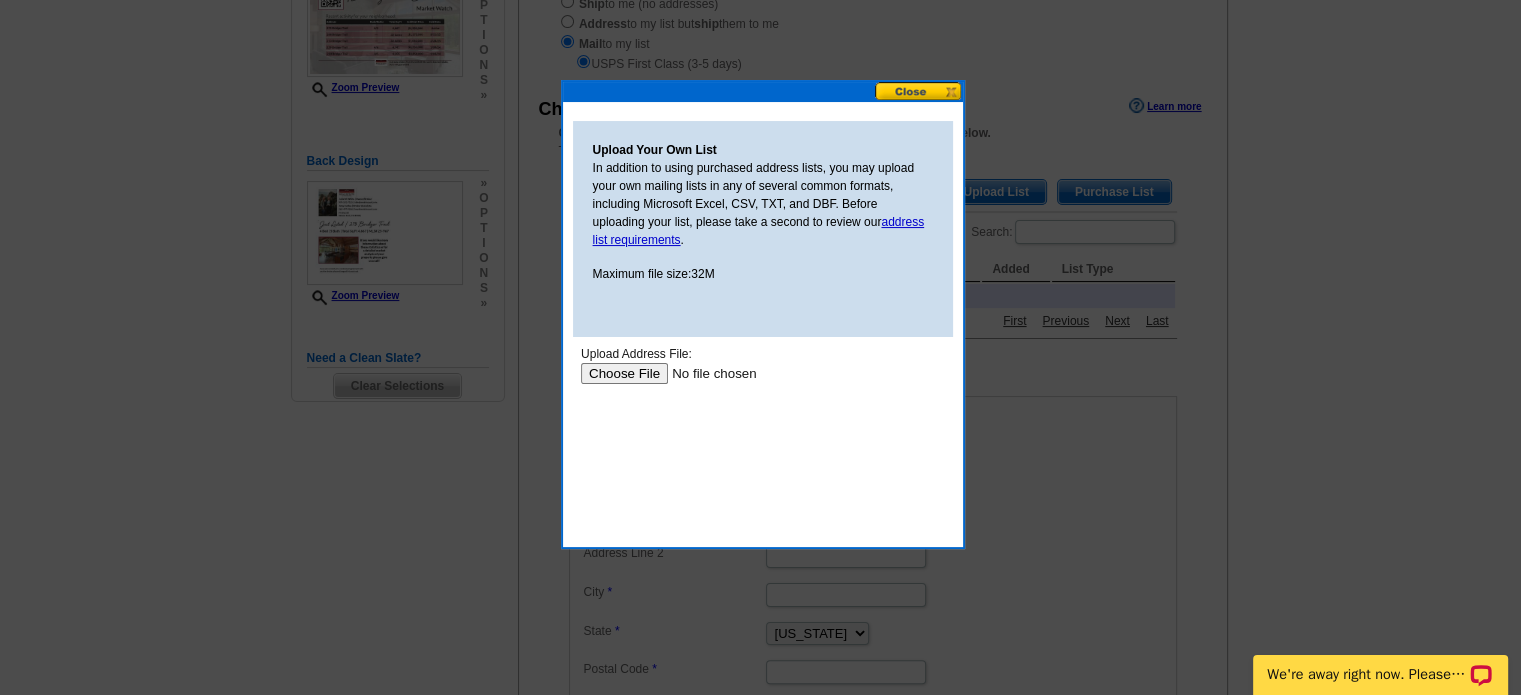 click at bounding box center (706, 373) 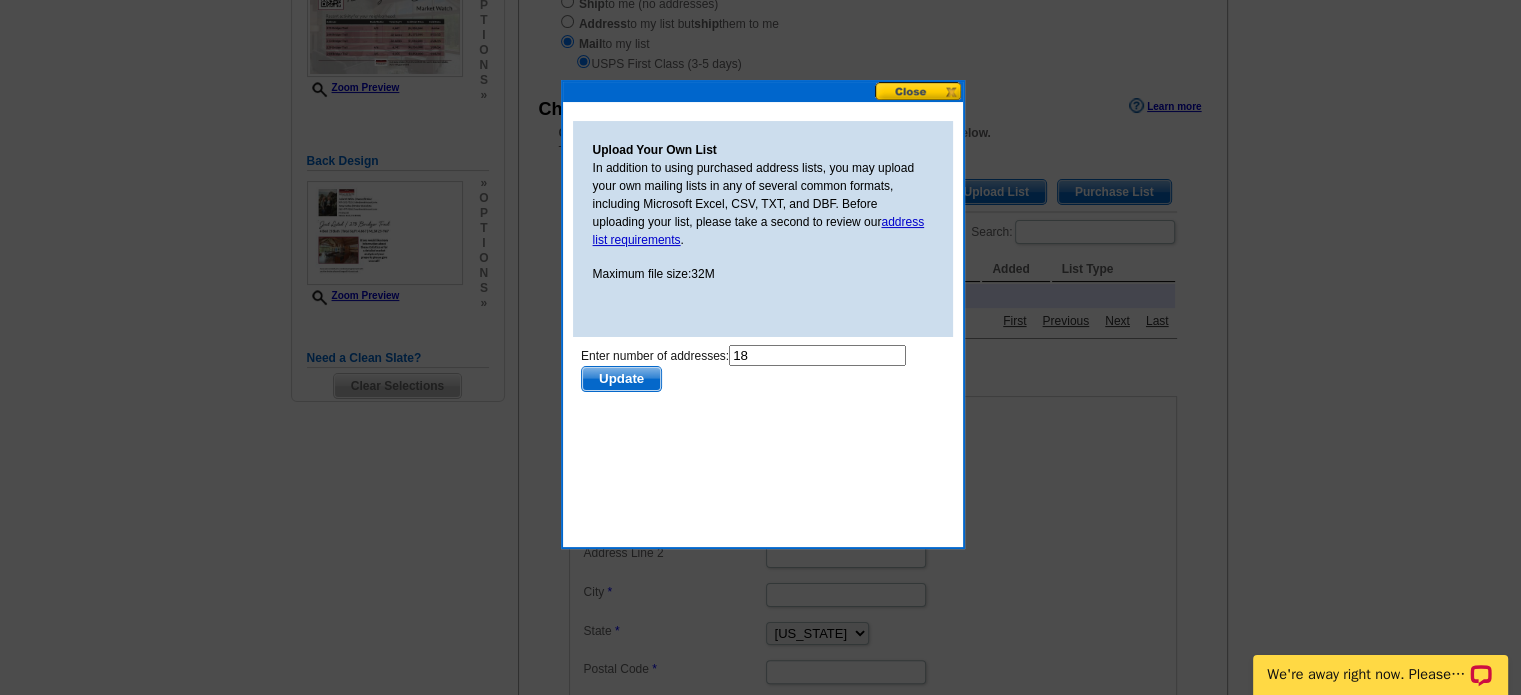 scroll, scrollTop: 0, scrollLeft: 0, axis: both 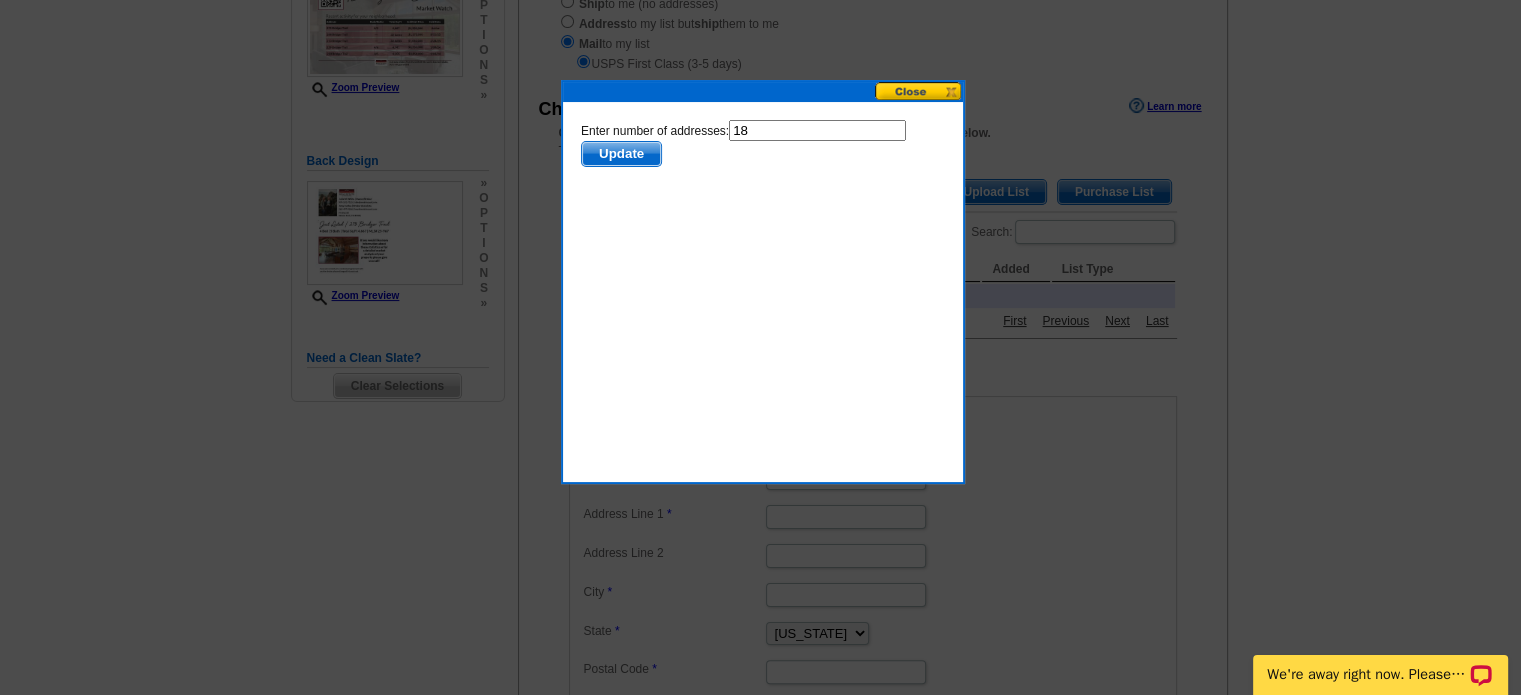 click on "Update" at bounding box center [620, 154] 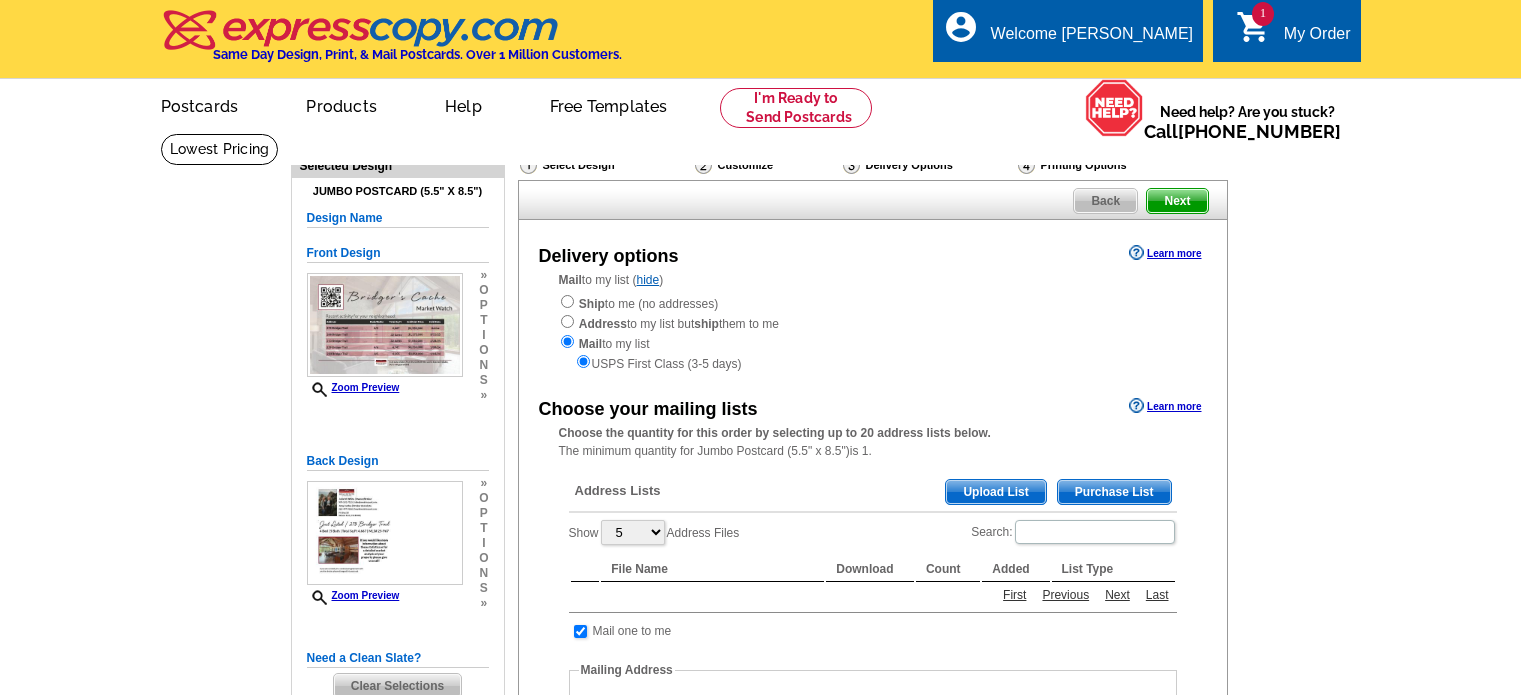 scroll, scrollTop: 300, scrollLeft: 0, axis: vertical 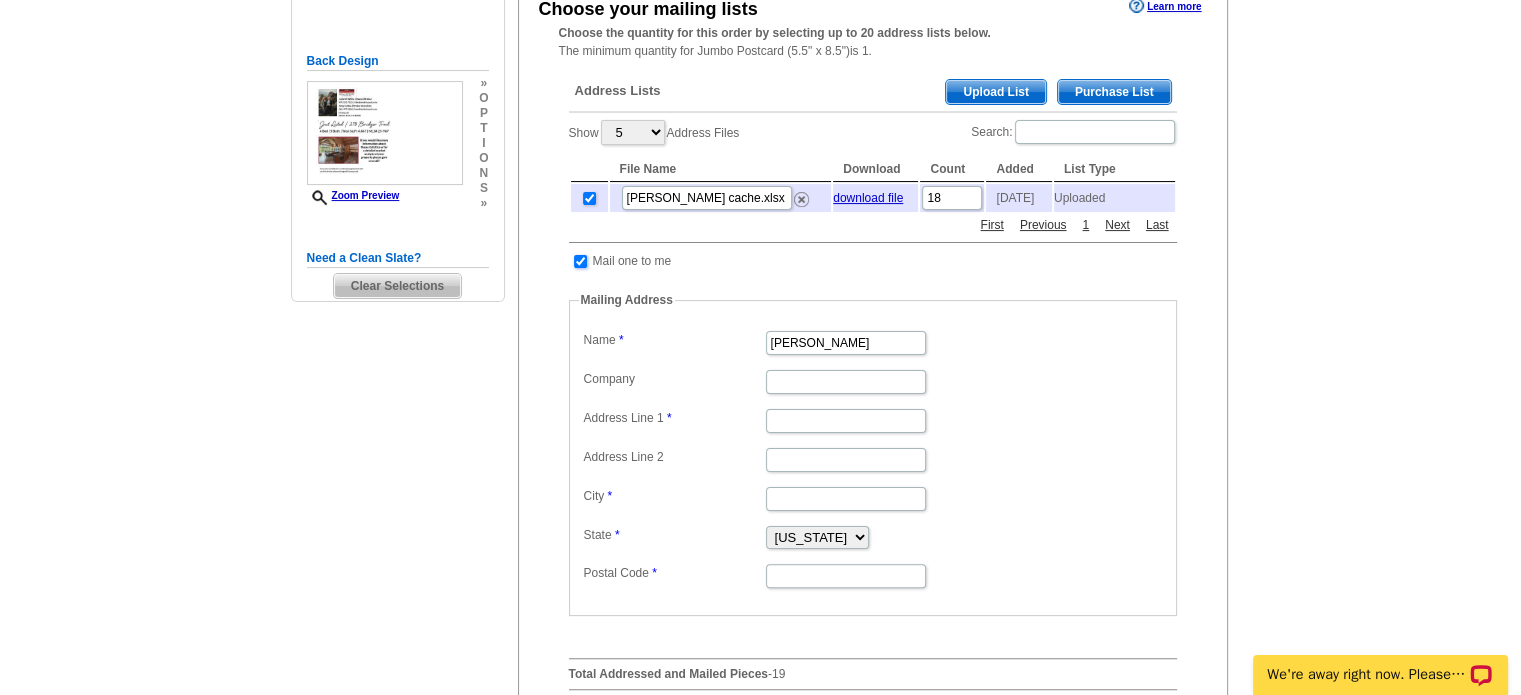 click at bounding box center [580, 261] 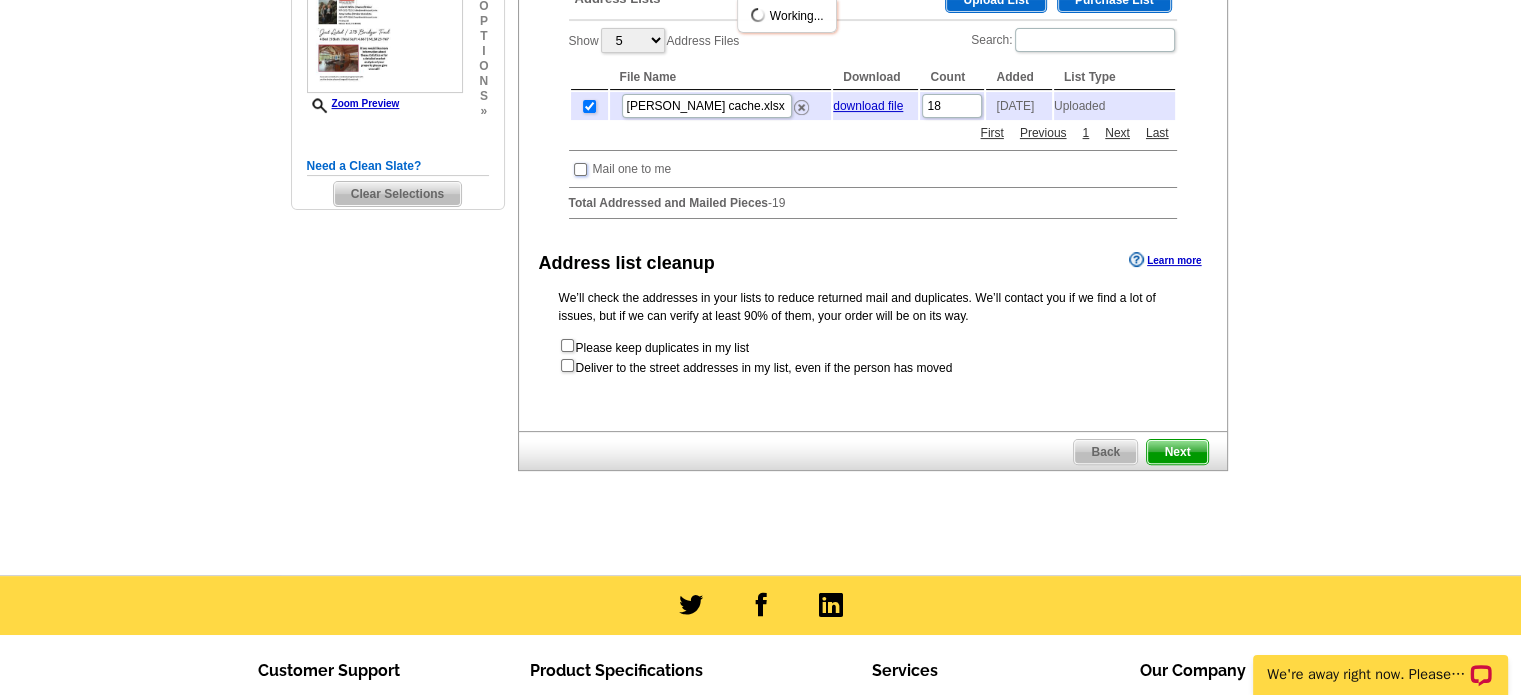 scroll, scrollTop: 600, scrollLeft: 0, axis: vertical 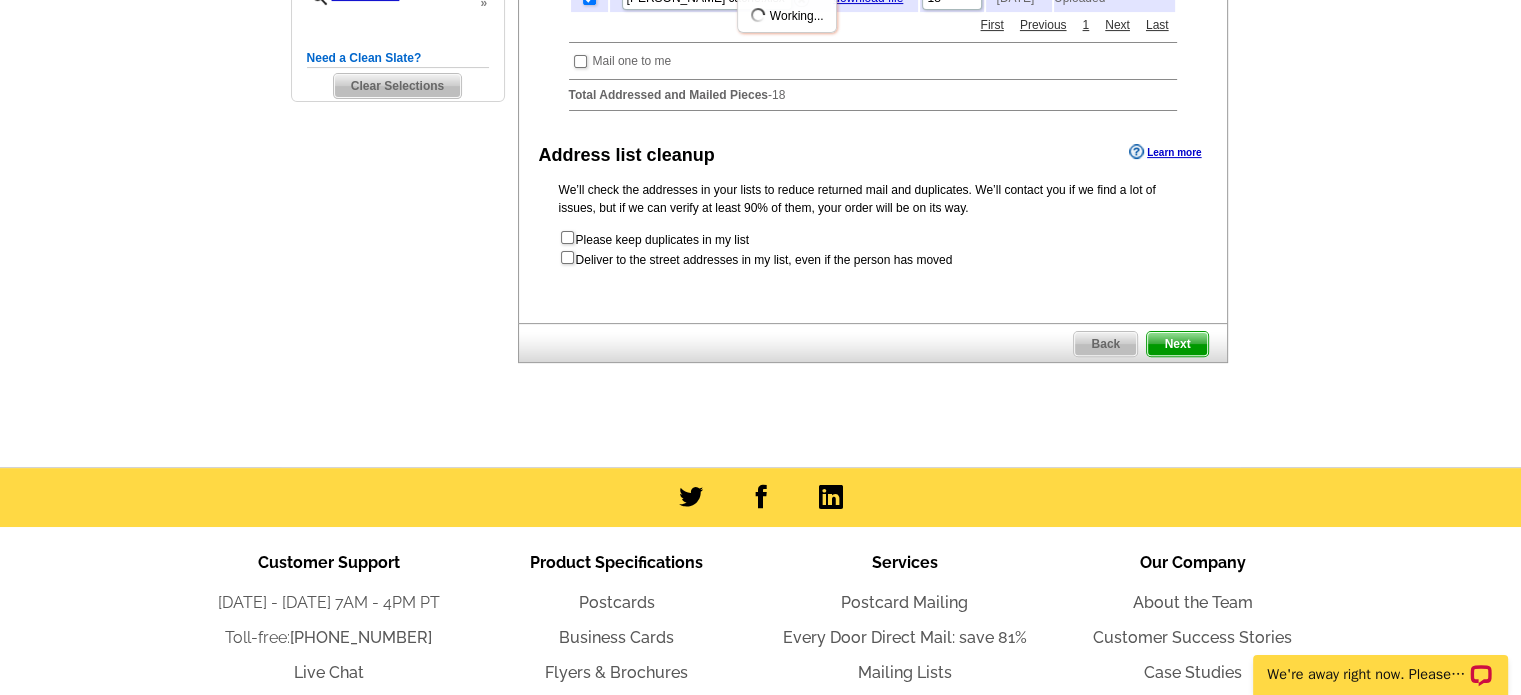 click on "Next" at bounding box center [1177, 344] 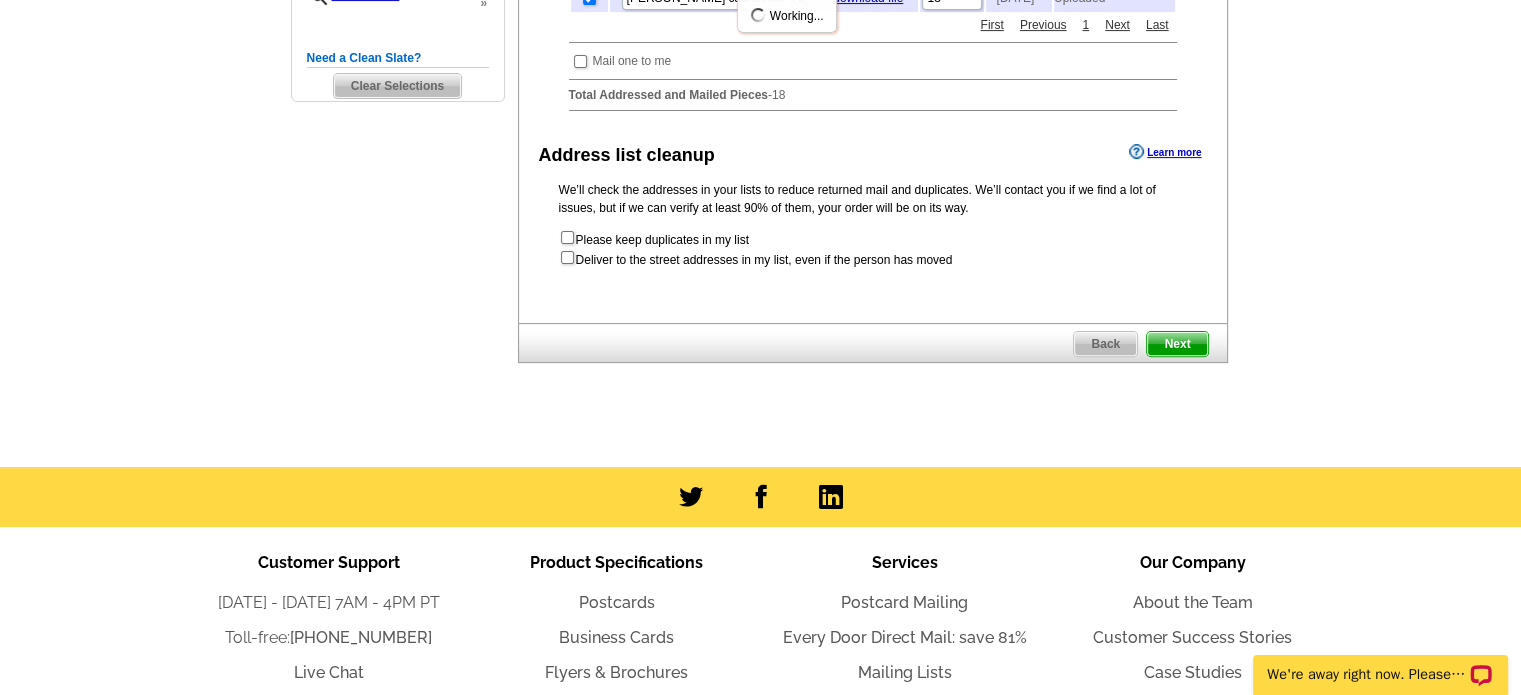 scroll, scrollTop: 0, scrollLeft: 0, axis: both 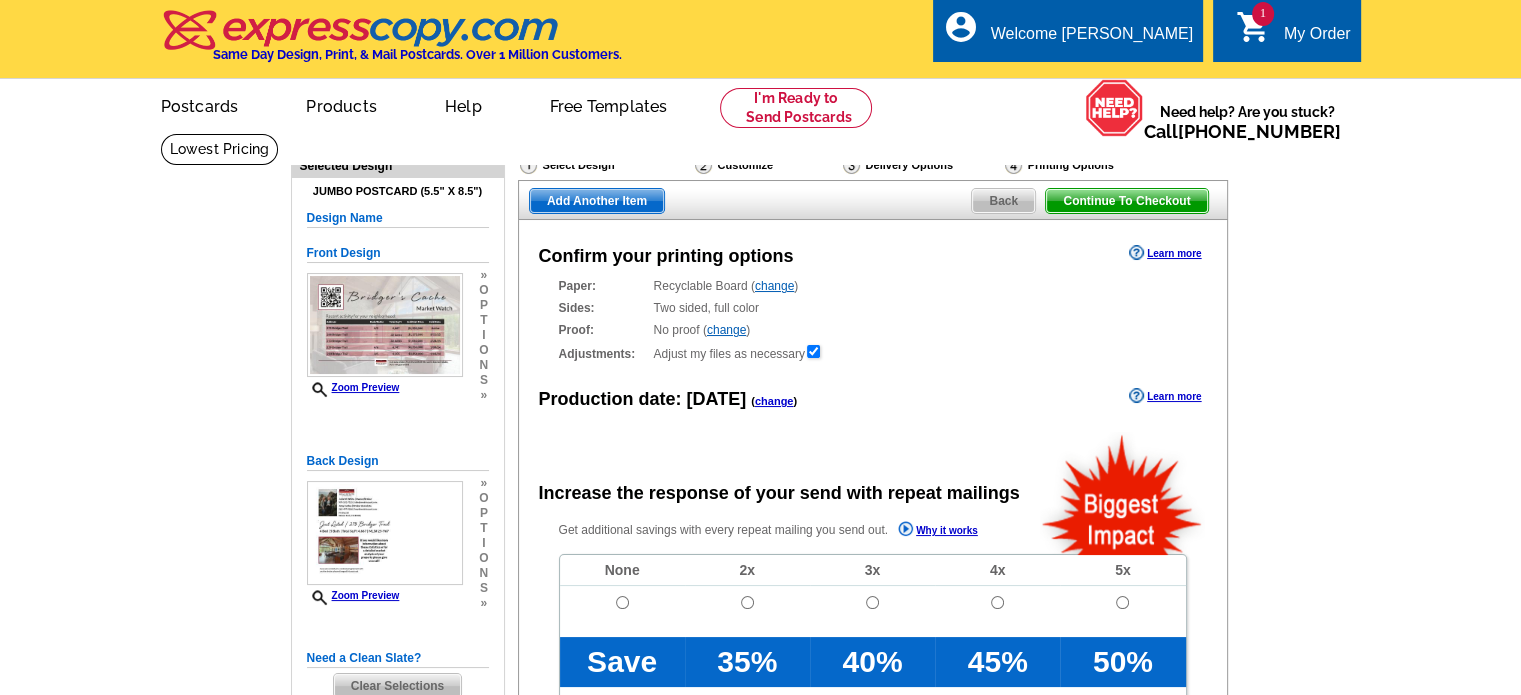 radio on "false" 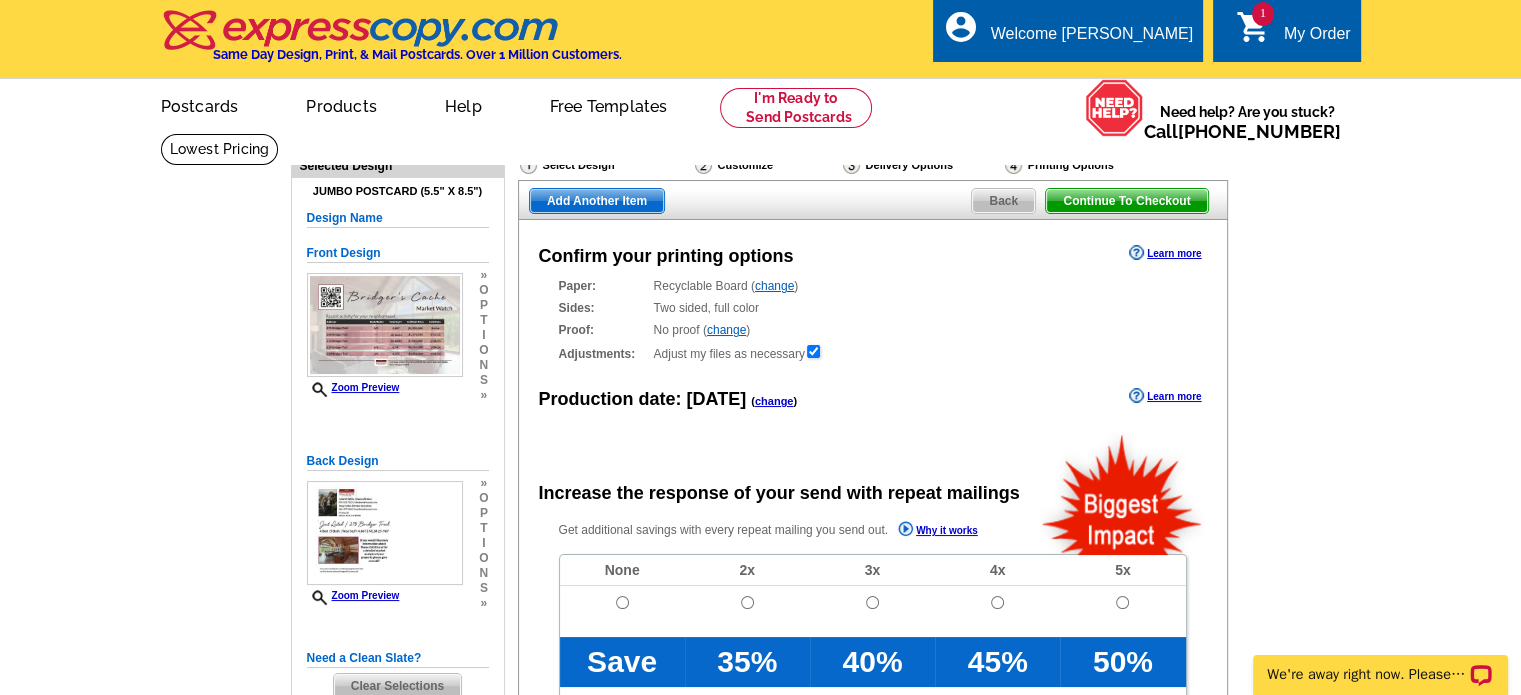 scroll, scrollTop: 0, scrollLeft: 0, axis: both 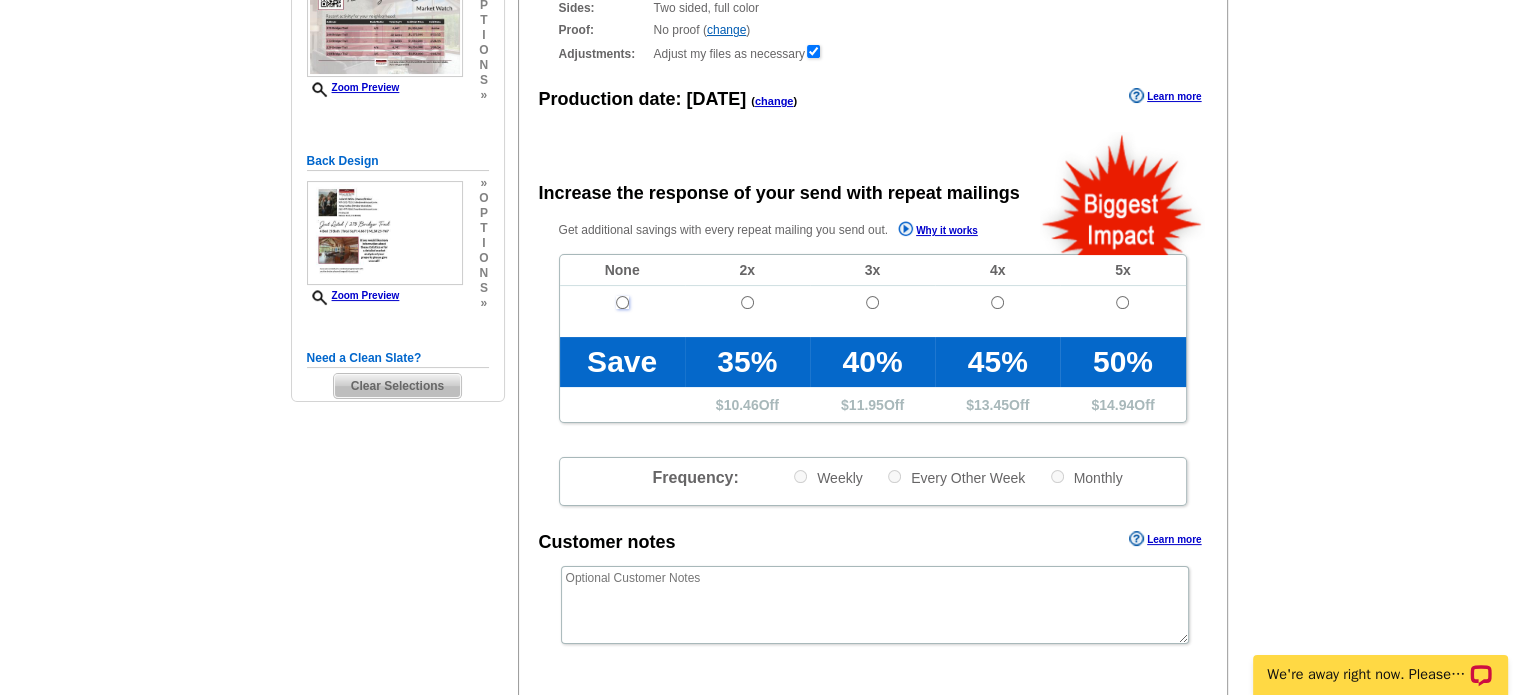 click at bounding box center [622, 302] 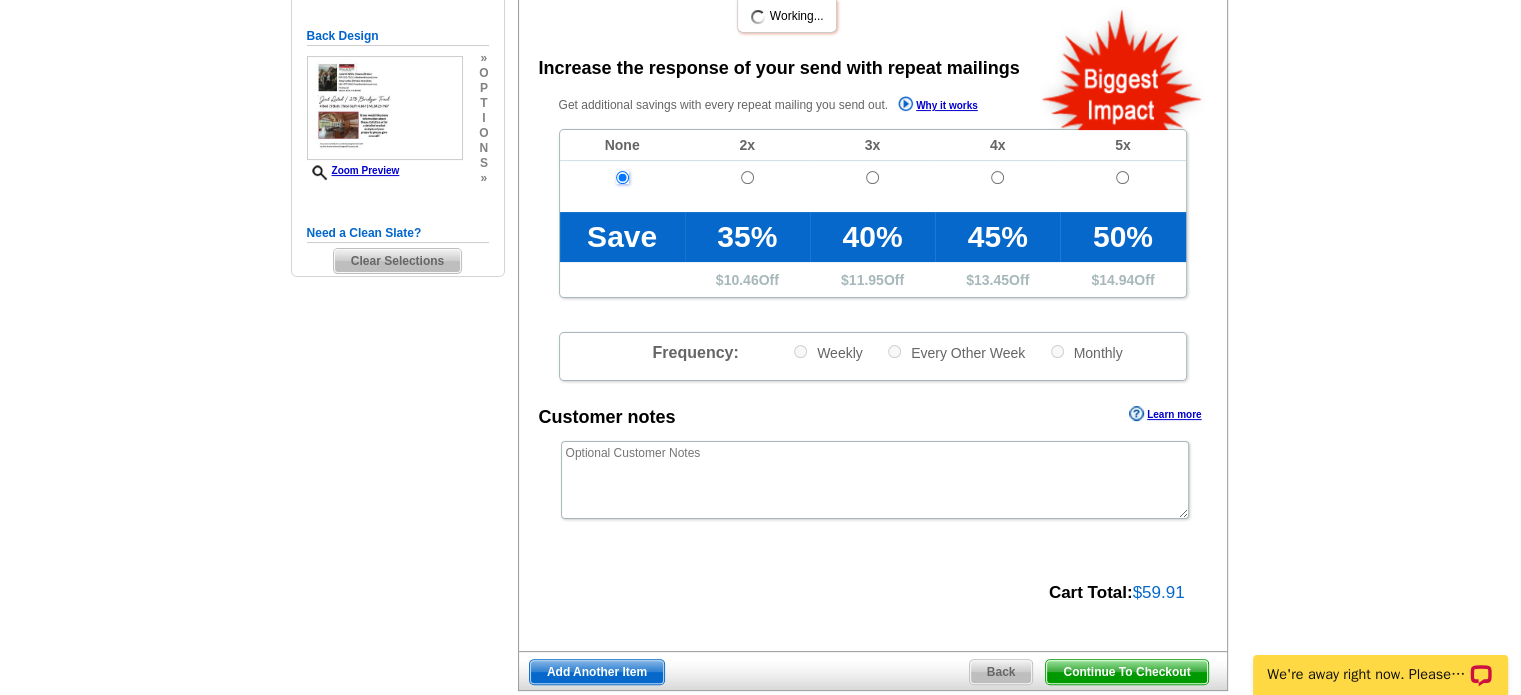 scroll, scrollTop: 600, scrollLeft: 0, axis: vertical 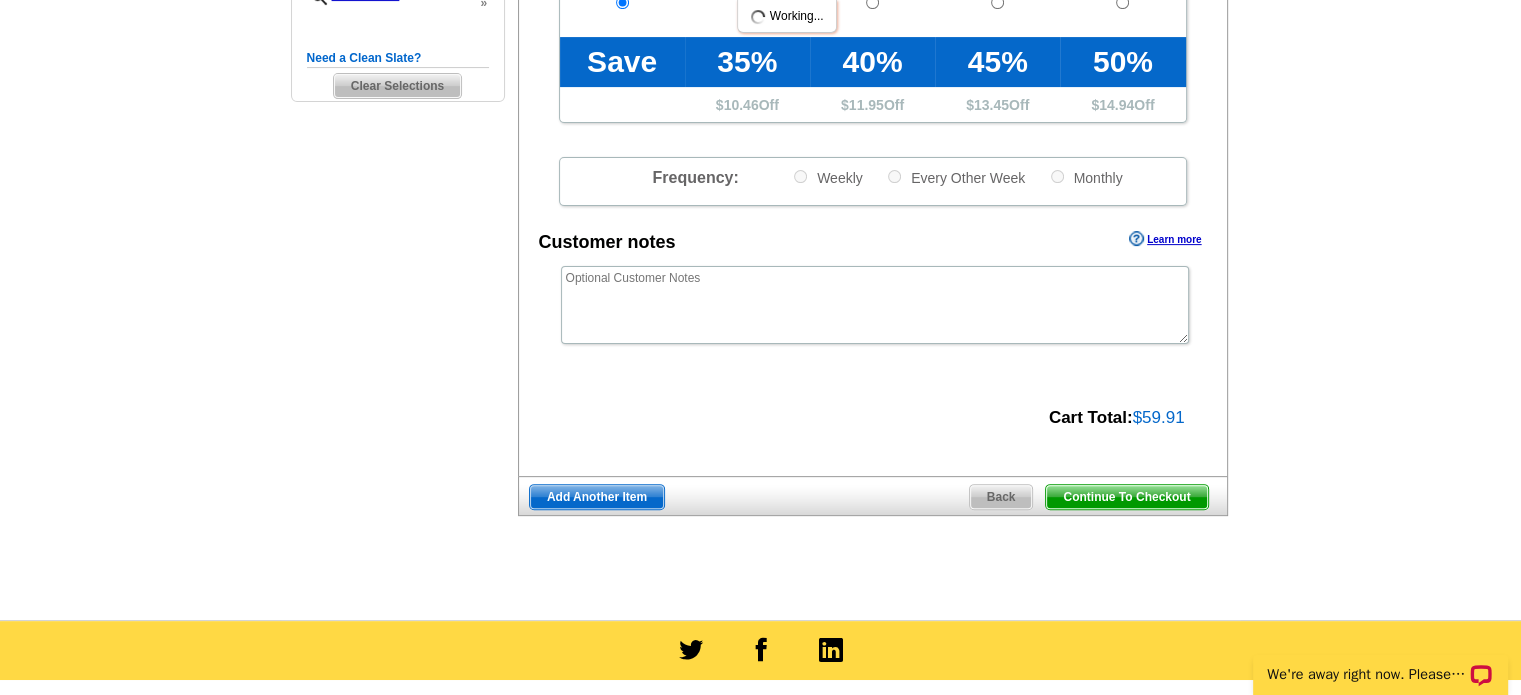 click on "Continue To Checkout" at bounding box center [1126, 497] 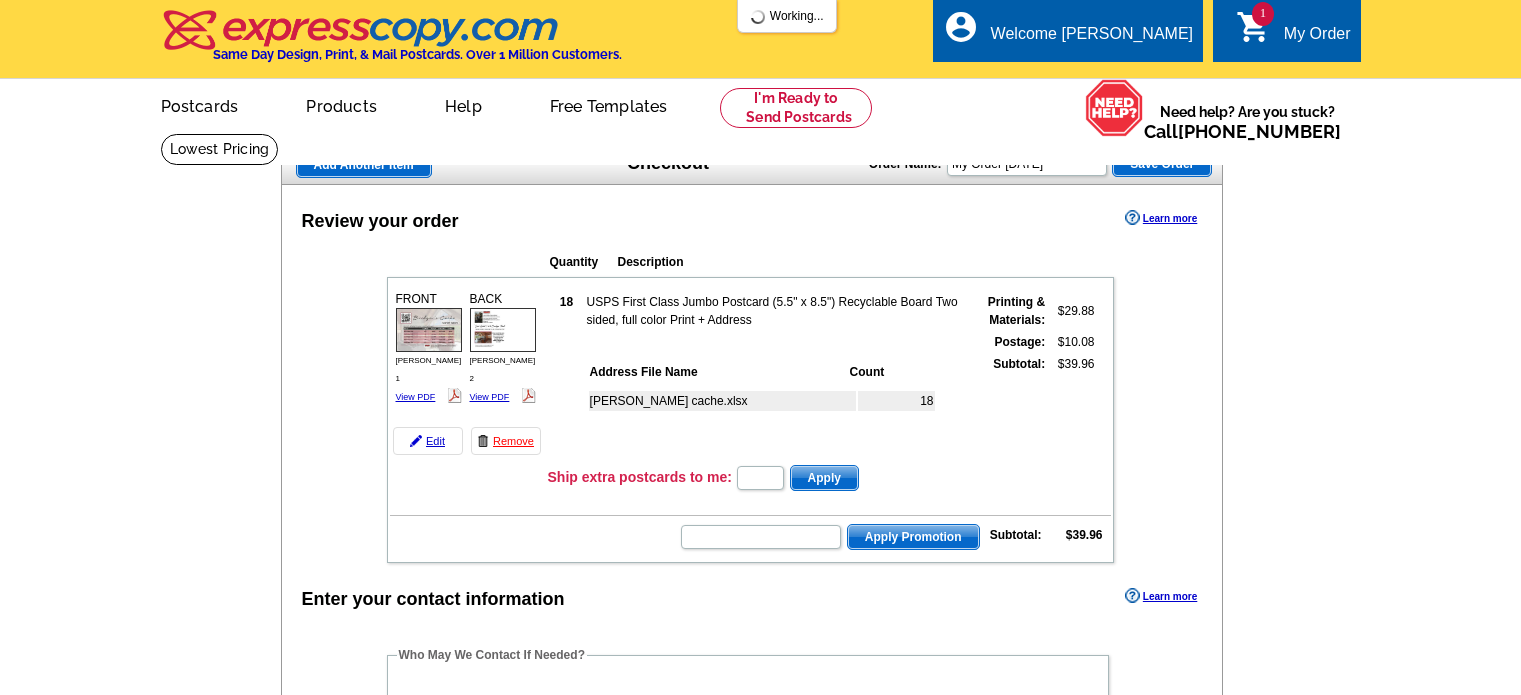 scroll, scrollTop: 0, scrollLeft: 0, axis: both 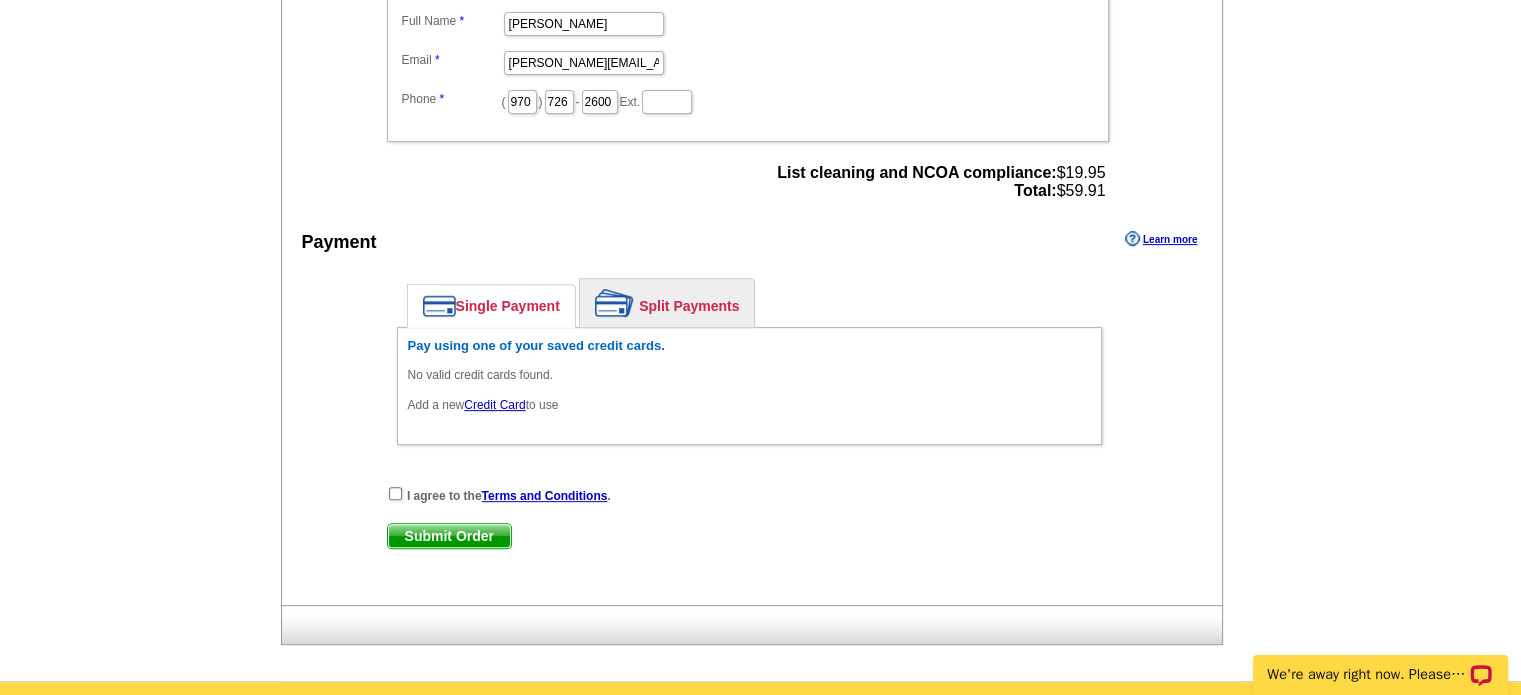 click on "Credit Card" at bounding box center [494, 405] 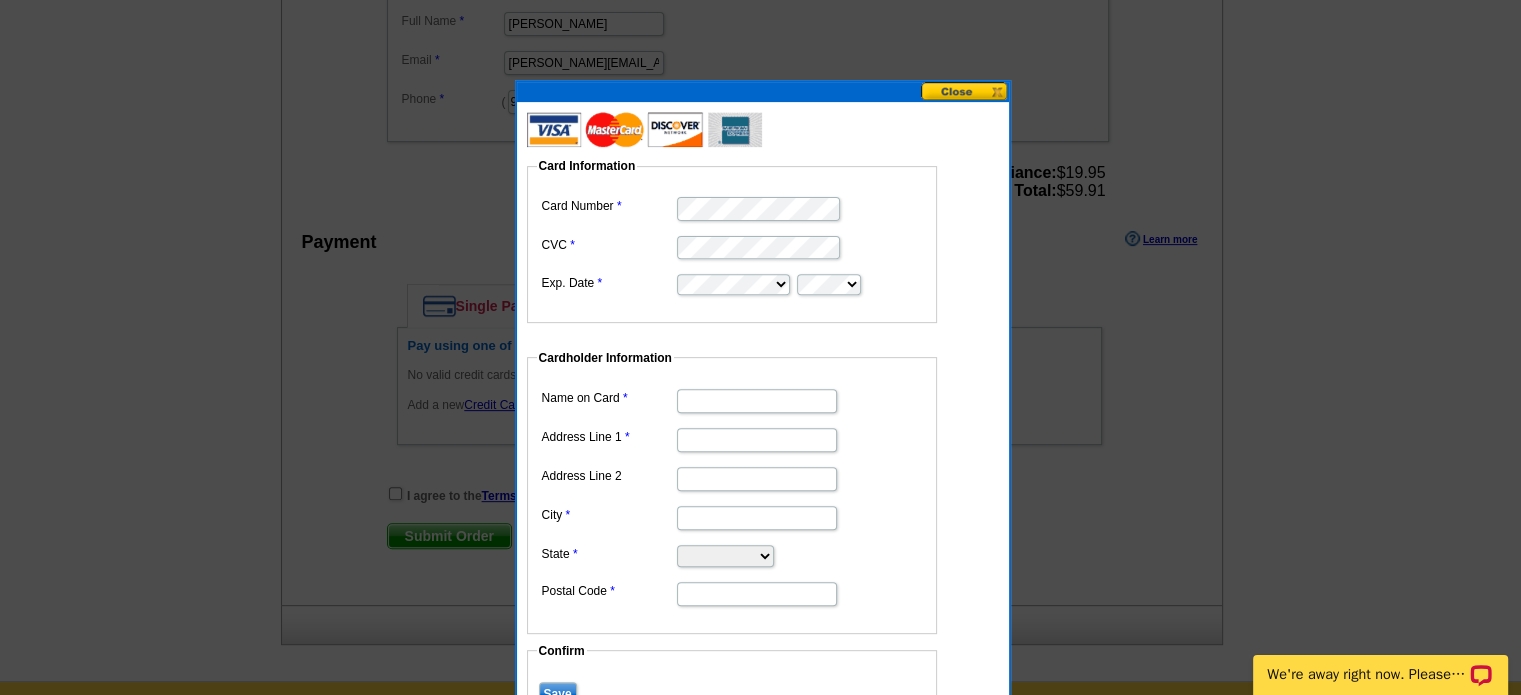 scroll, scrollTop: 0, scrollLeft: 0, axis: both 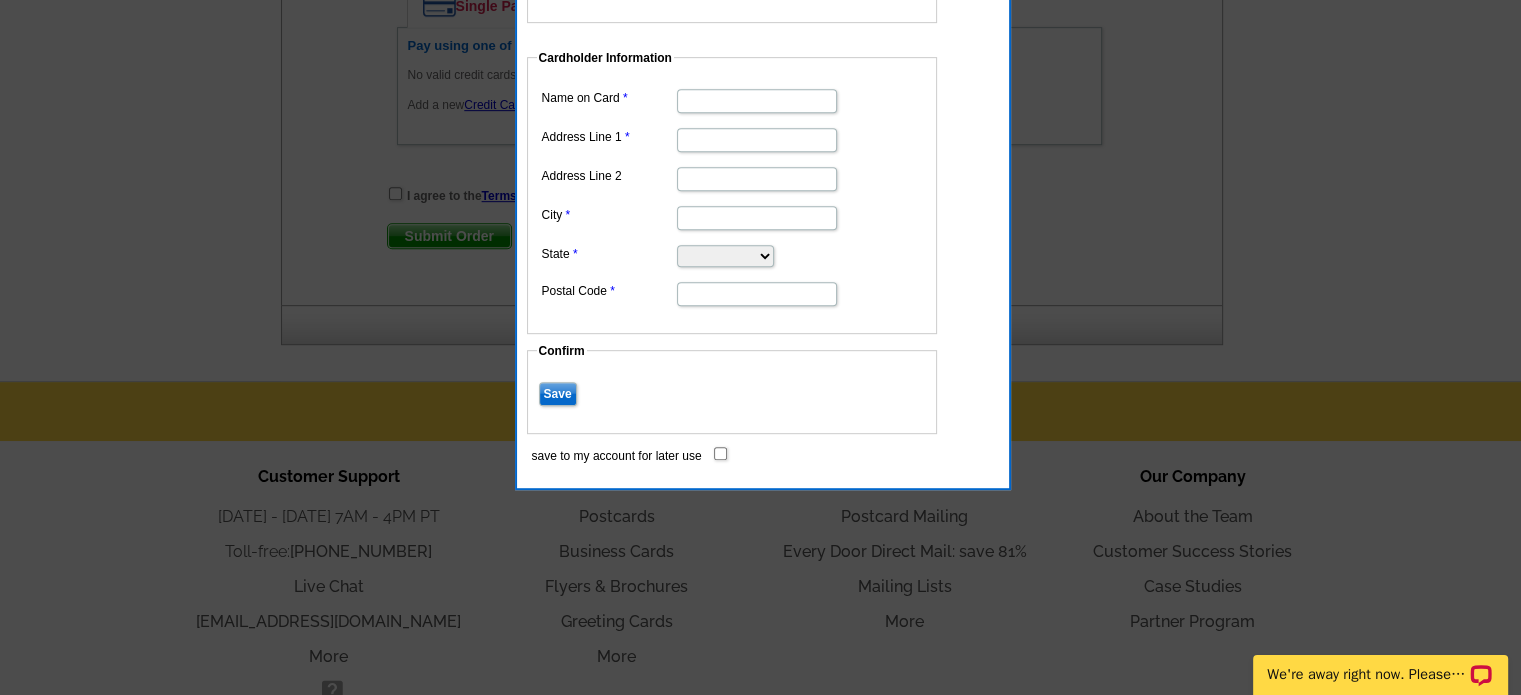 click on "Name on Card" at bounding box center [757, 101] 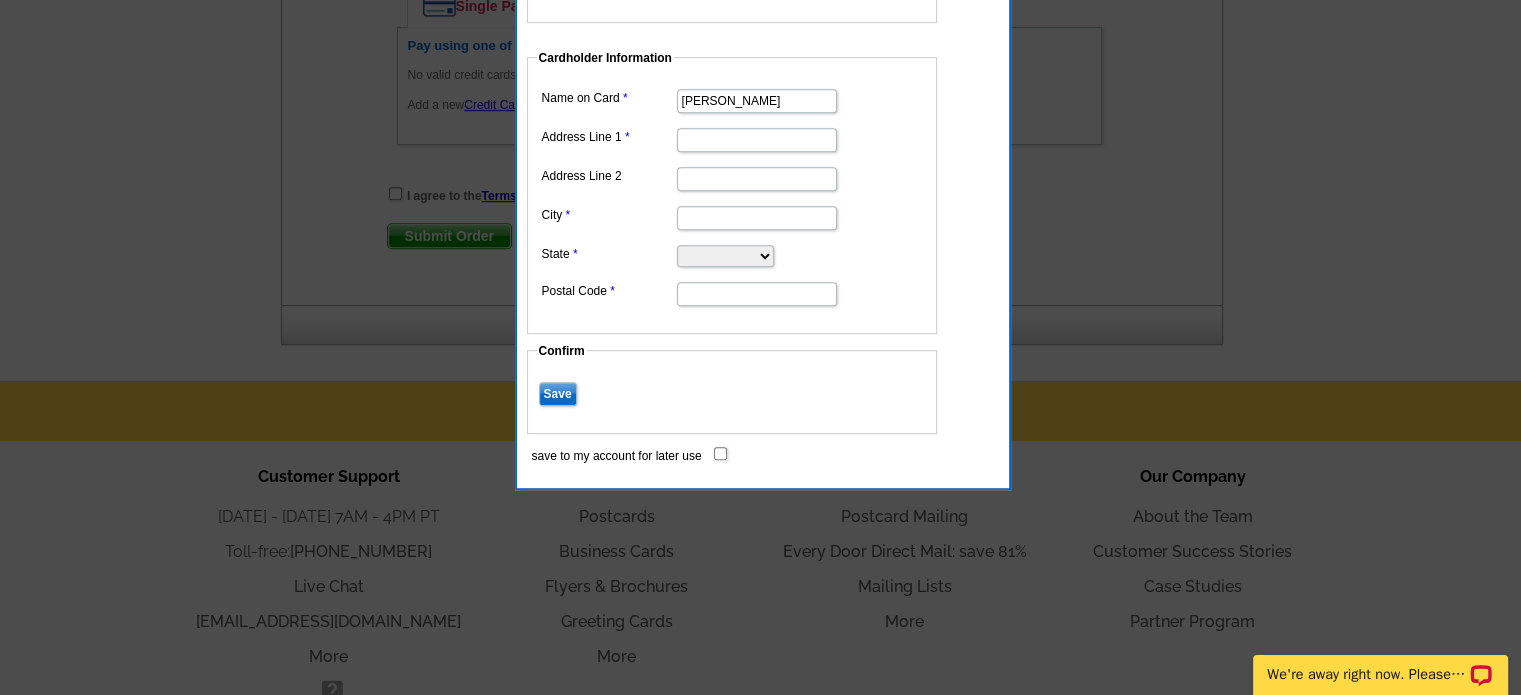 click on "Address Line 1" at bounding box center (757, 140) 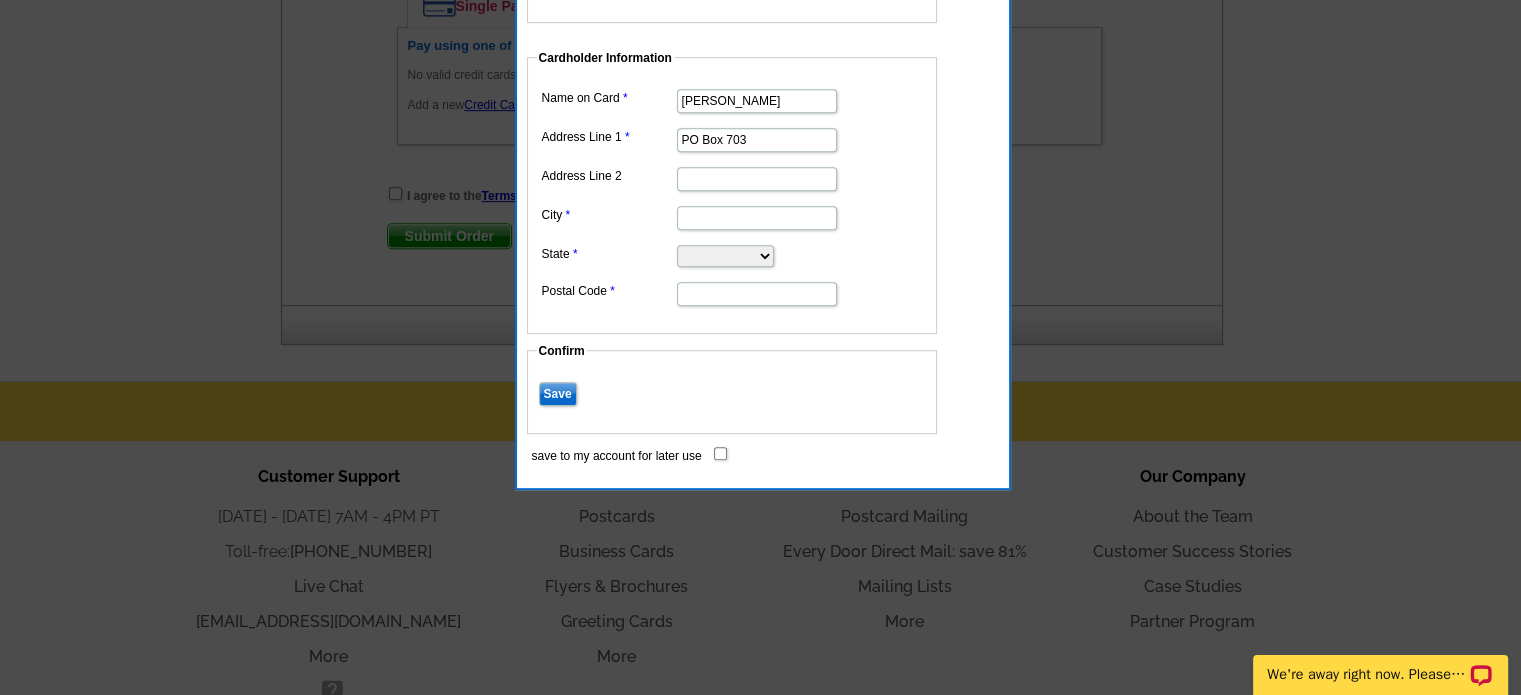 type on "Winter Park" 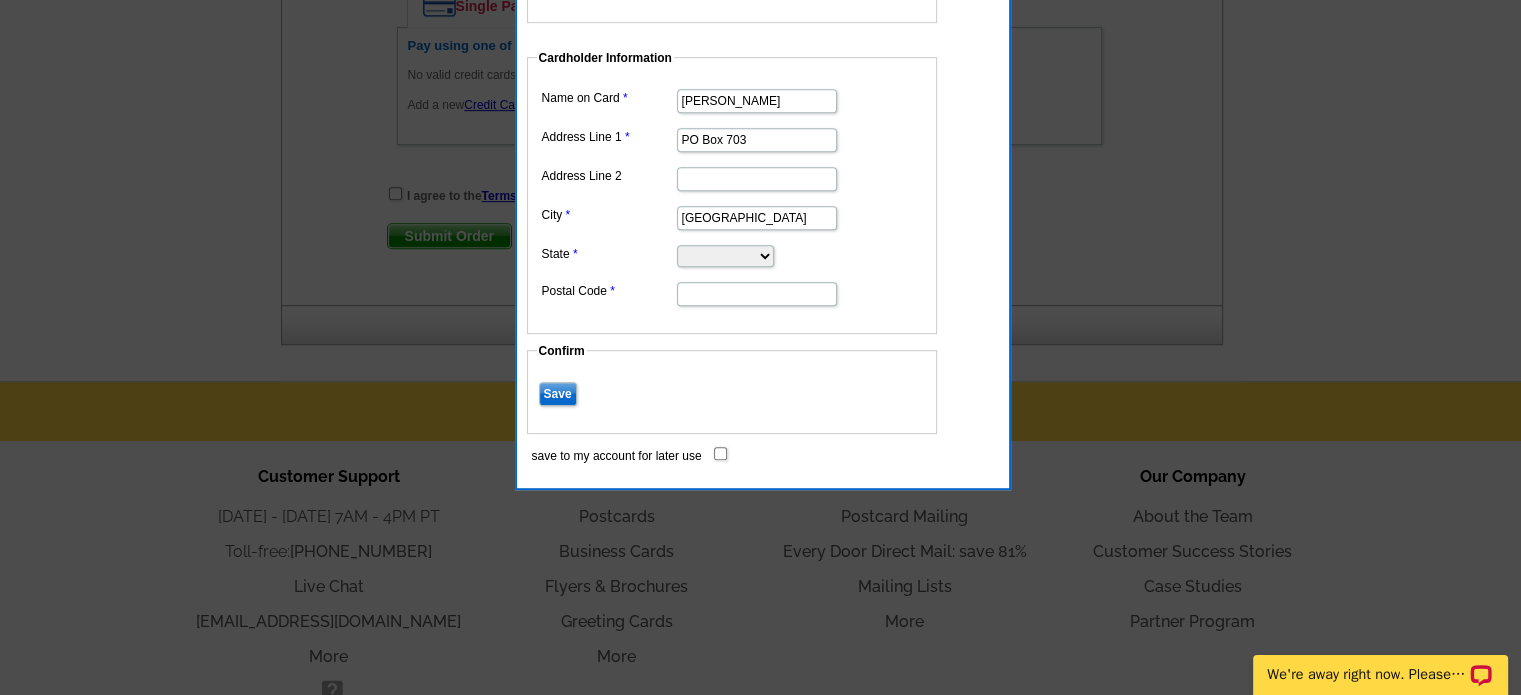 select on "CO" 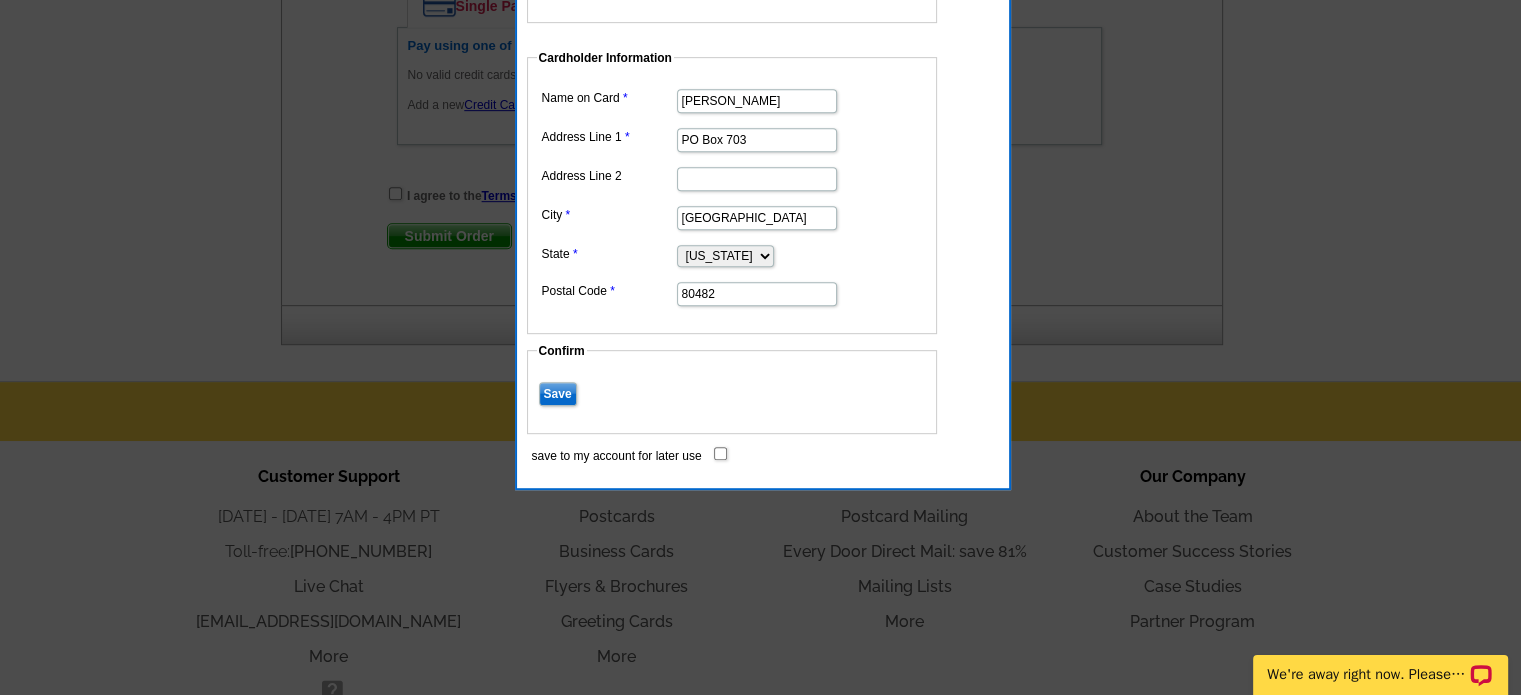 click on "Save" at bounding box center (558, 394) 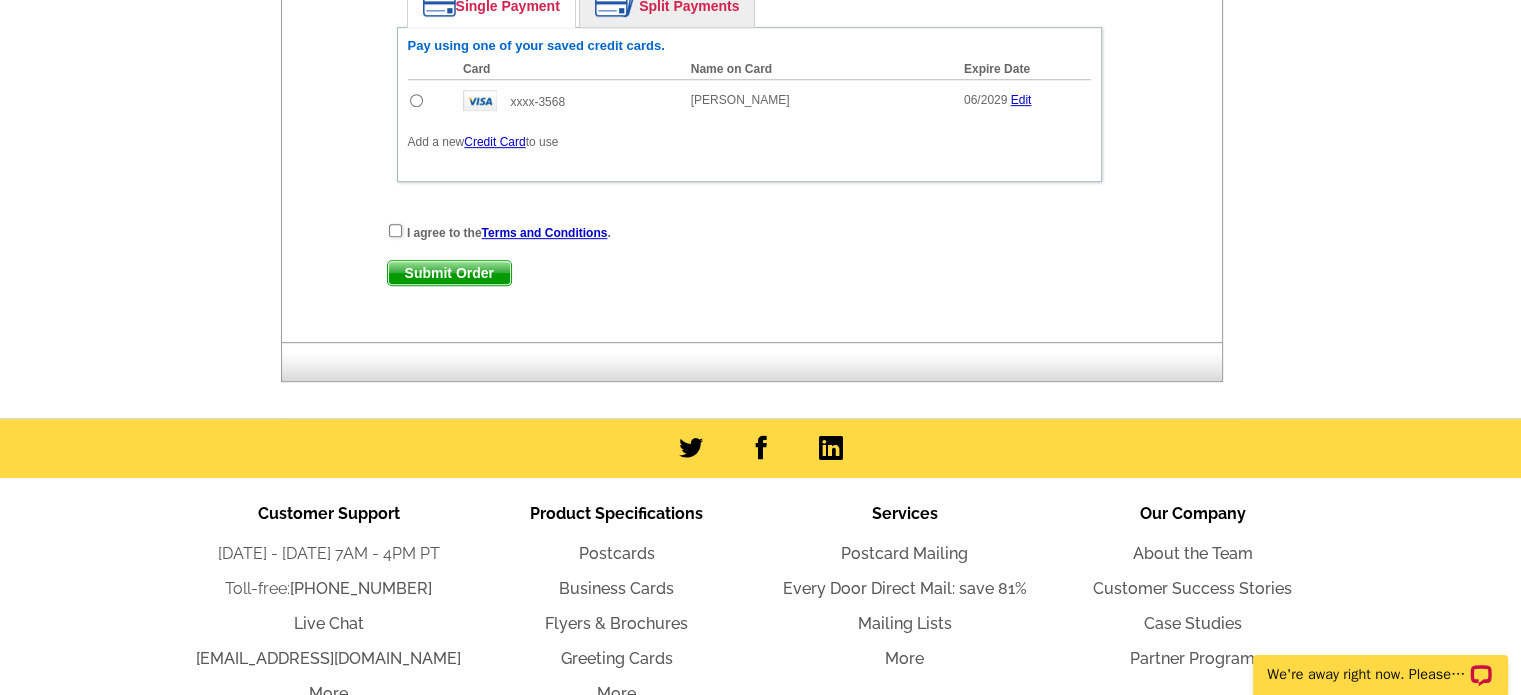 click at bounding box center (416, 100) 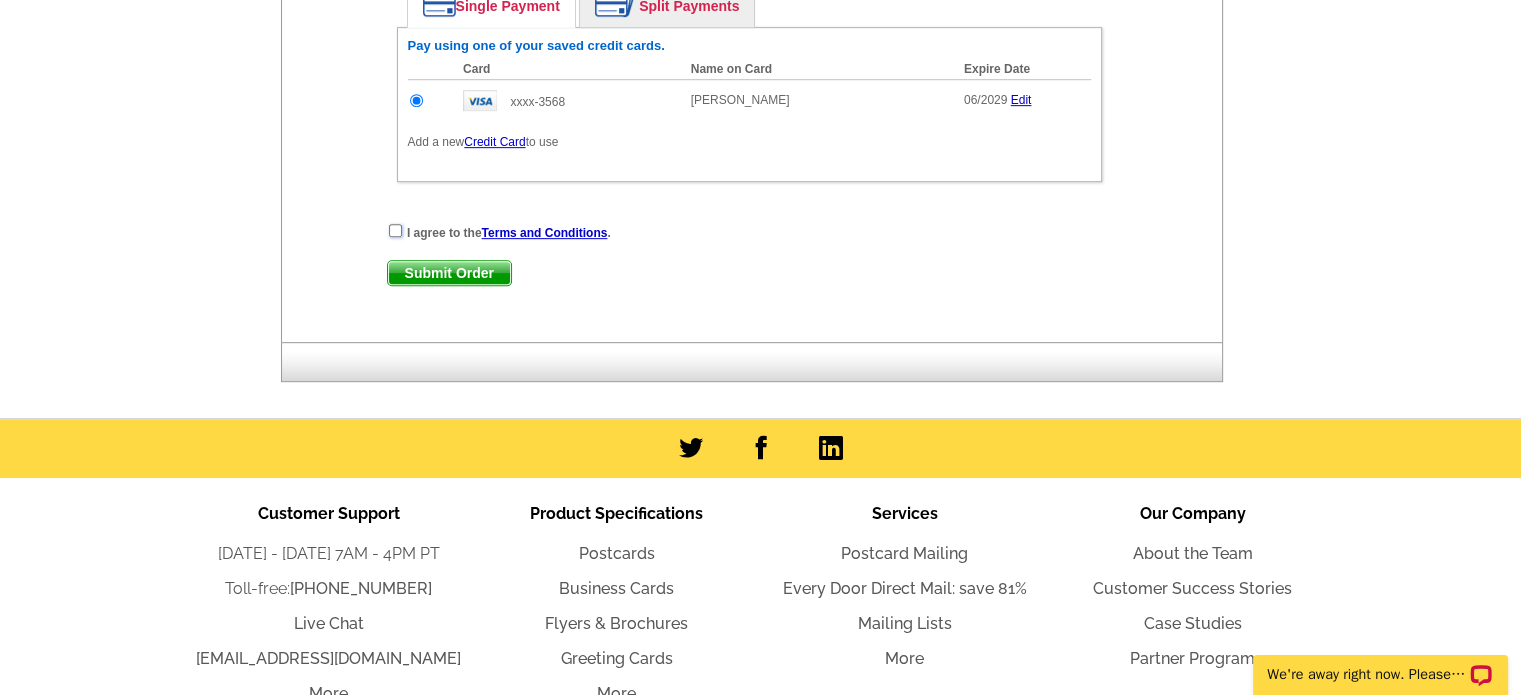 click at bounding box center (395, 230) 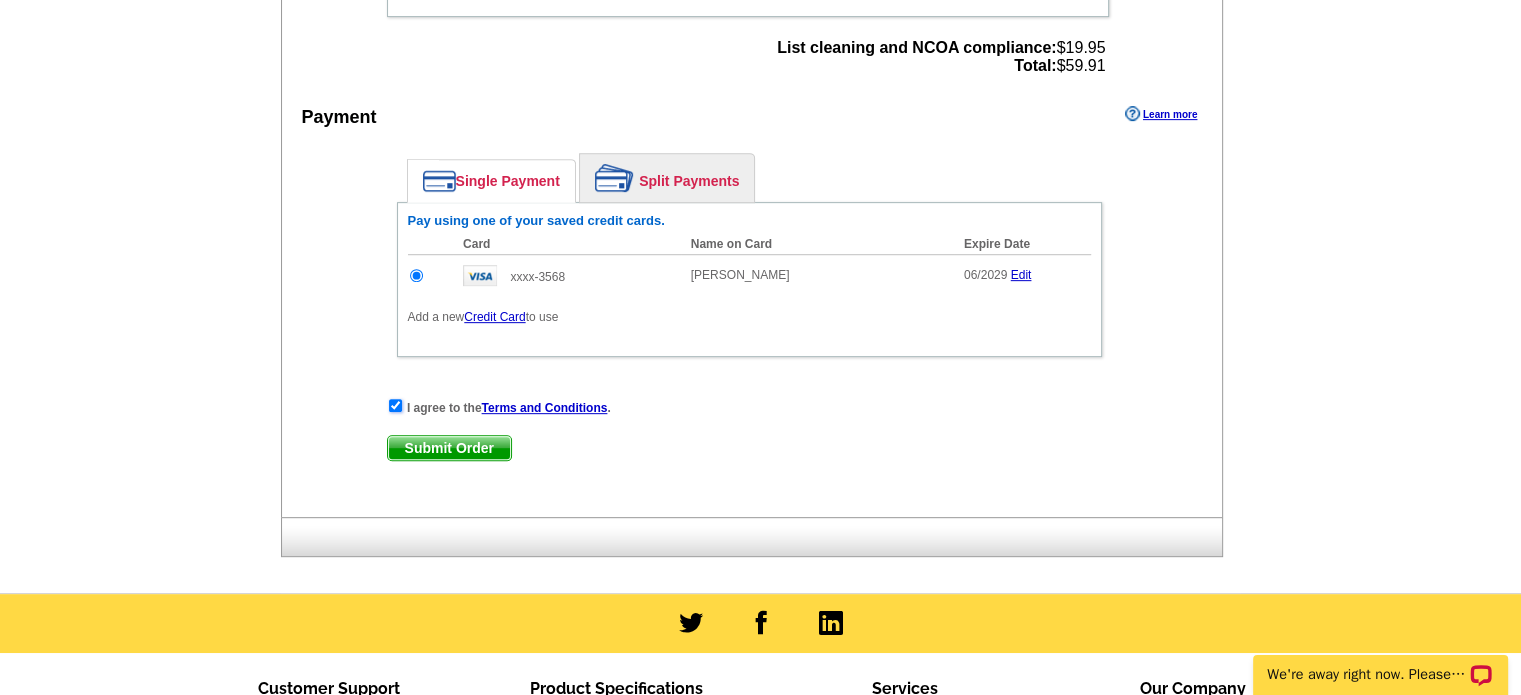 scroll, scrollTop: 1100, scrollLeft: 0, axis: vertical 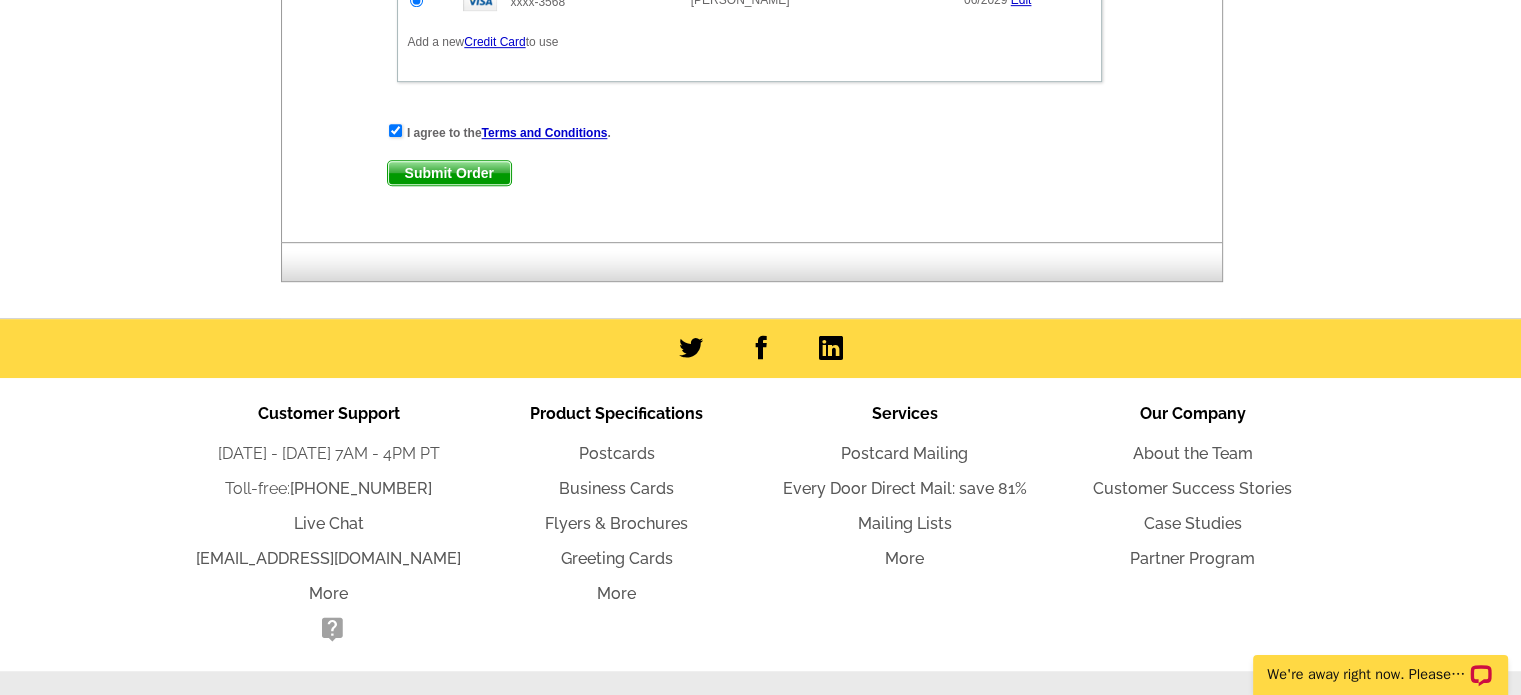 click on "Submit Order" at bounding box center (449, 173) 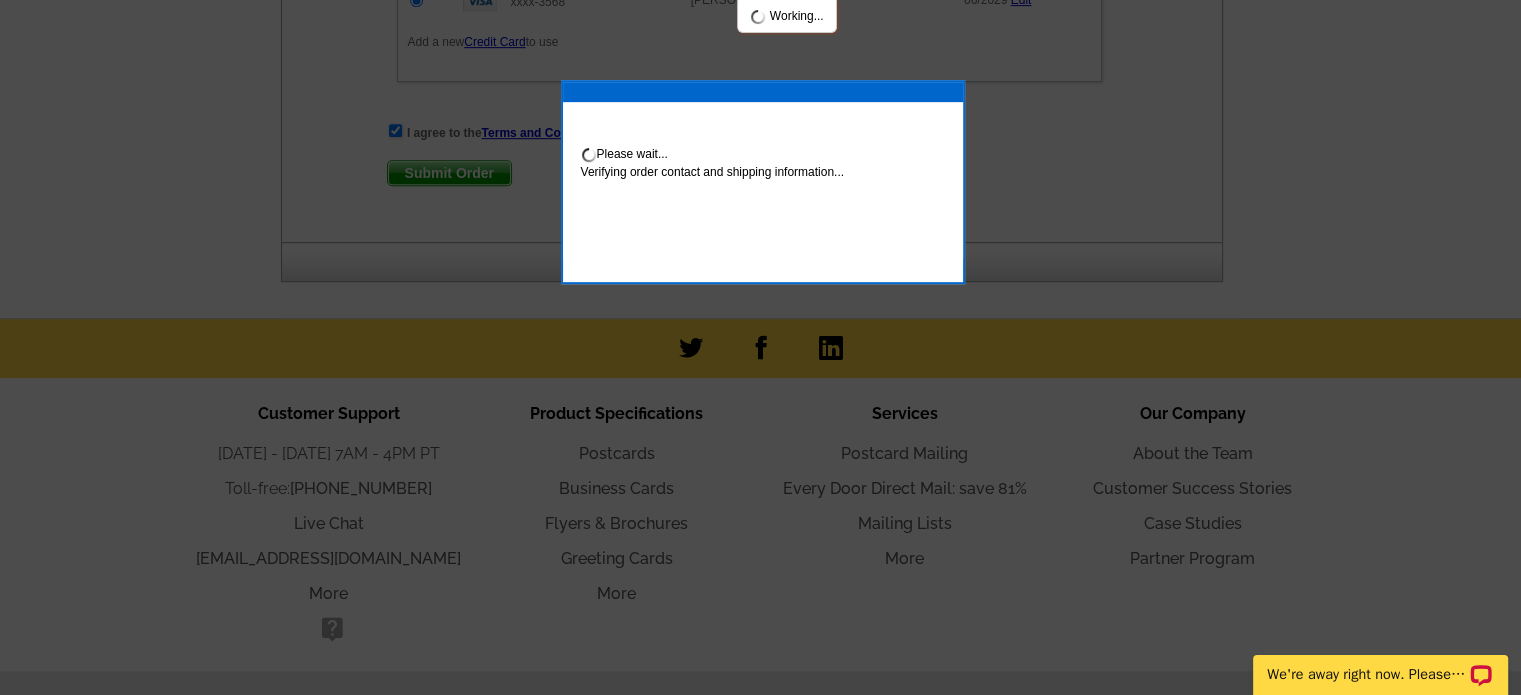 scroll, scrollTop: 1200, scrollLeft: 0, axis: vertical 